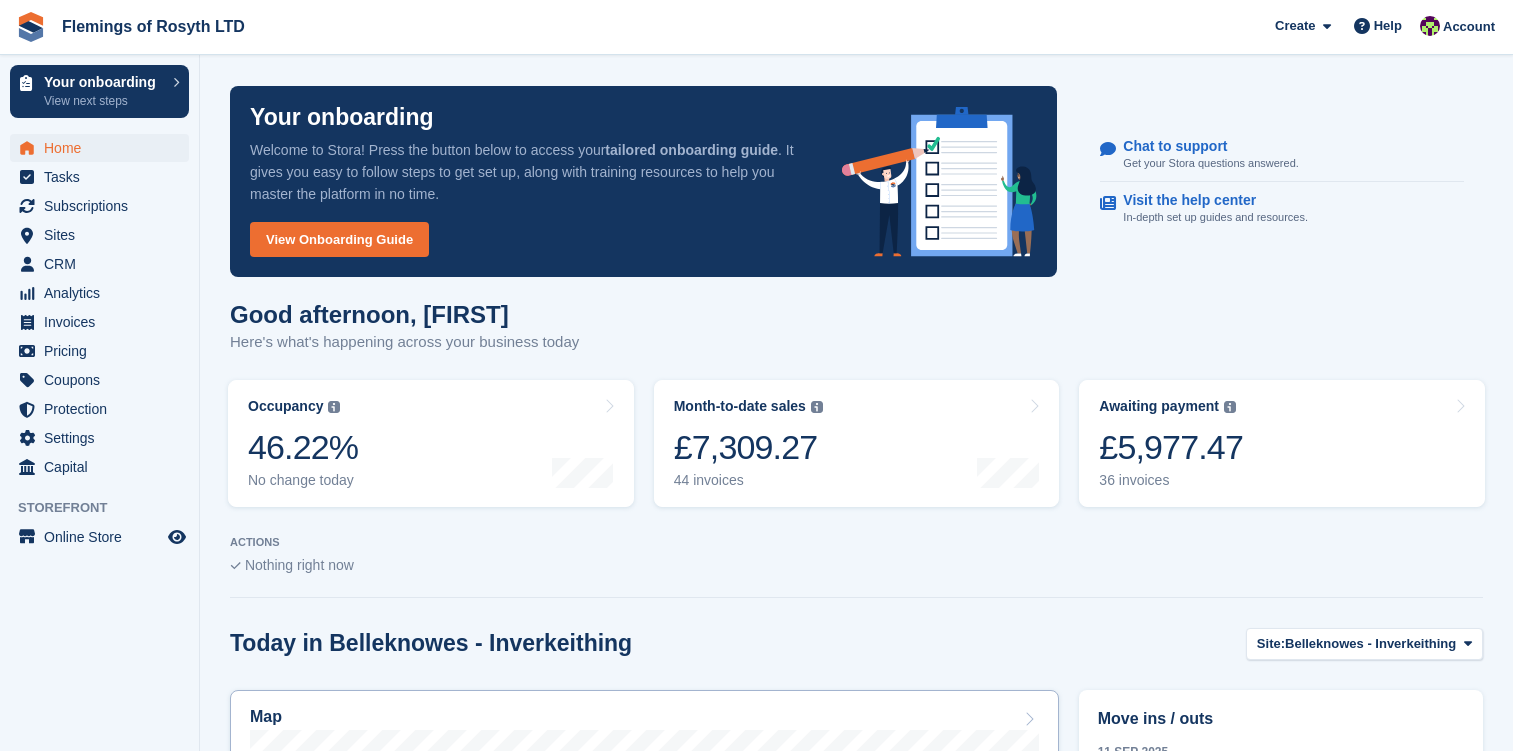scroll, scrollTop: 0, scrollLeft: 0, axis: both 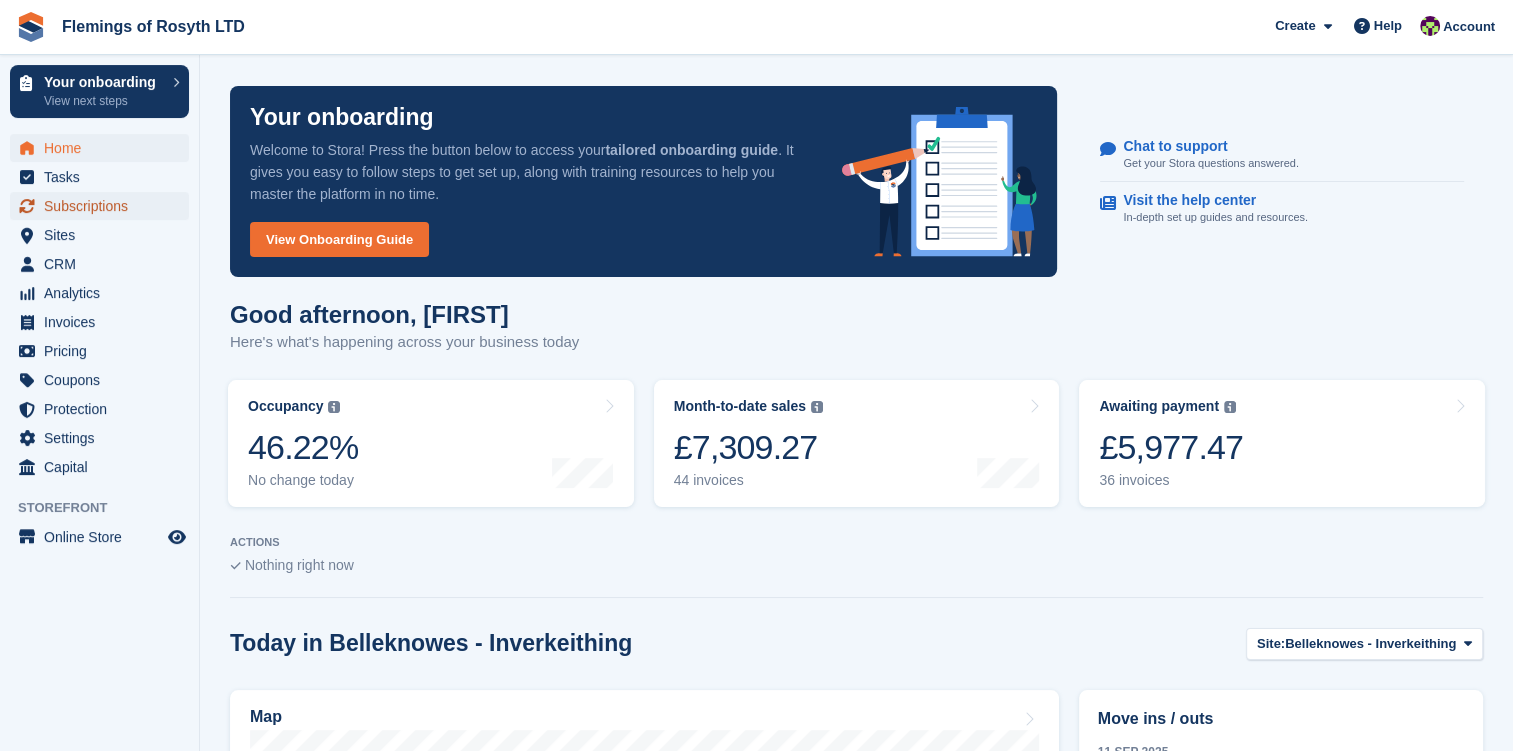click on "Subscriptions" at bounding box center [104, 206] 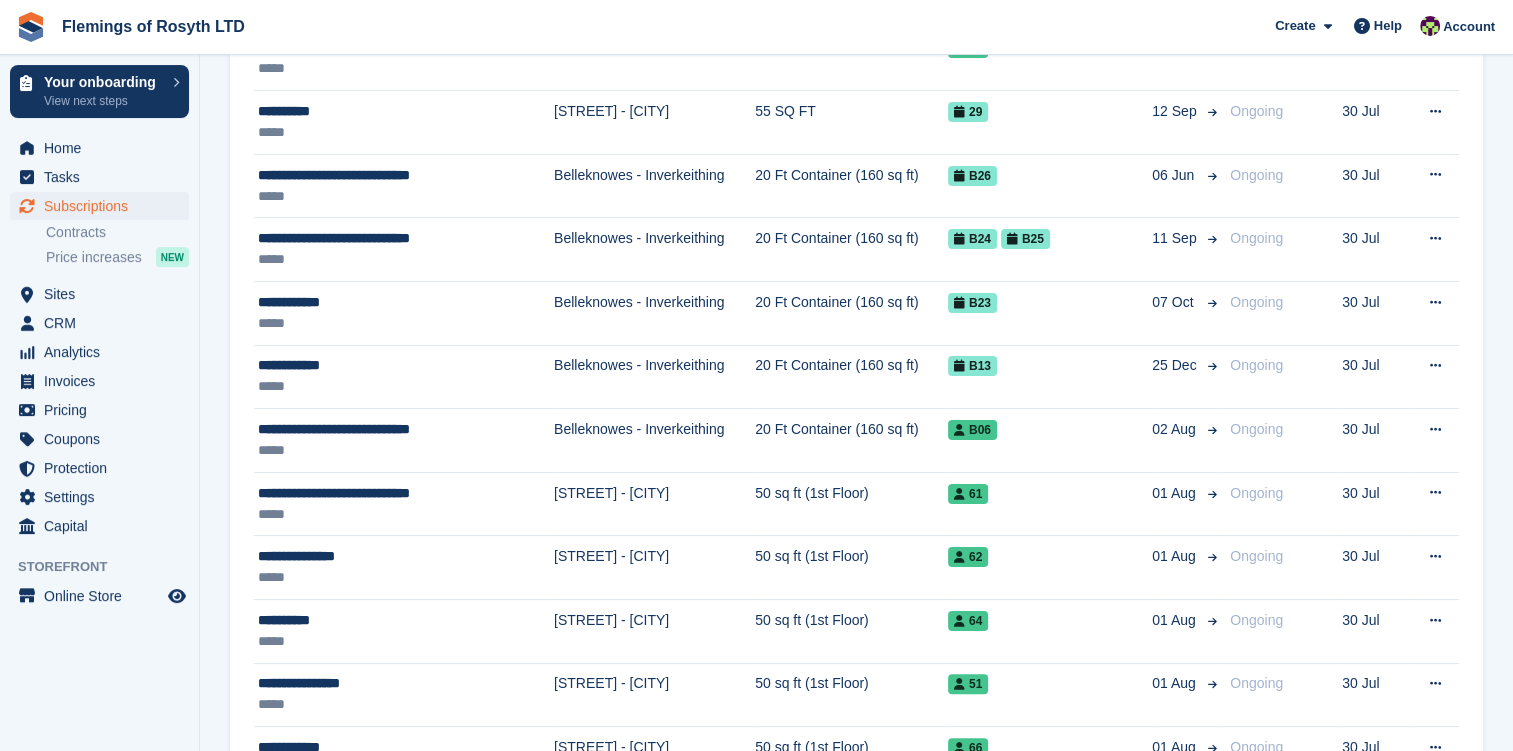scroll, scrollTop: 0, scrollLeft: 0, axis: both 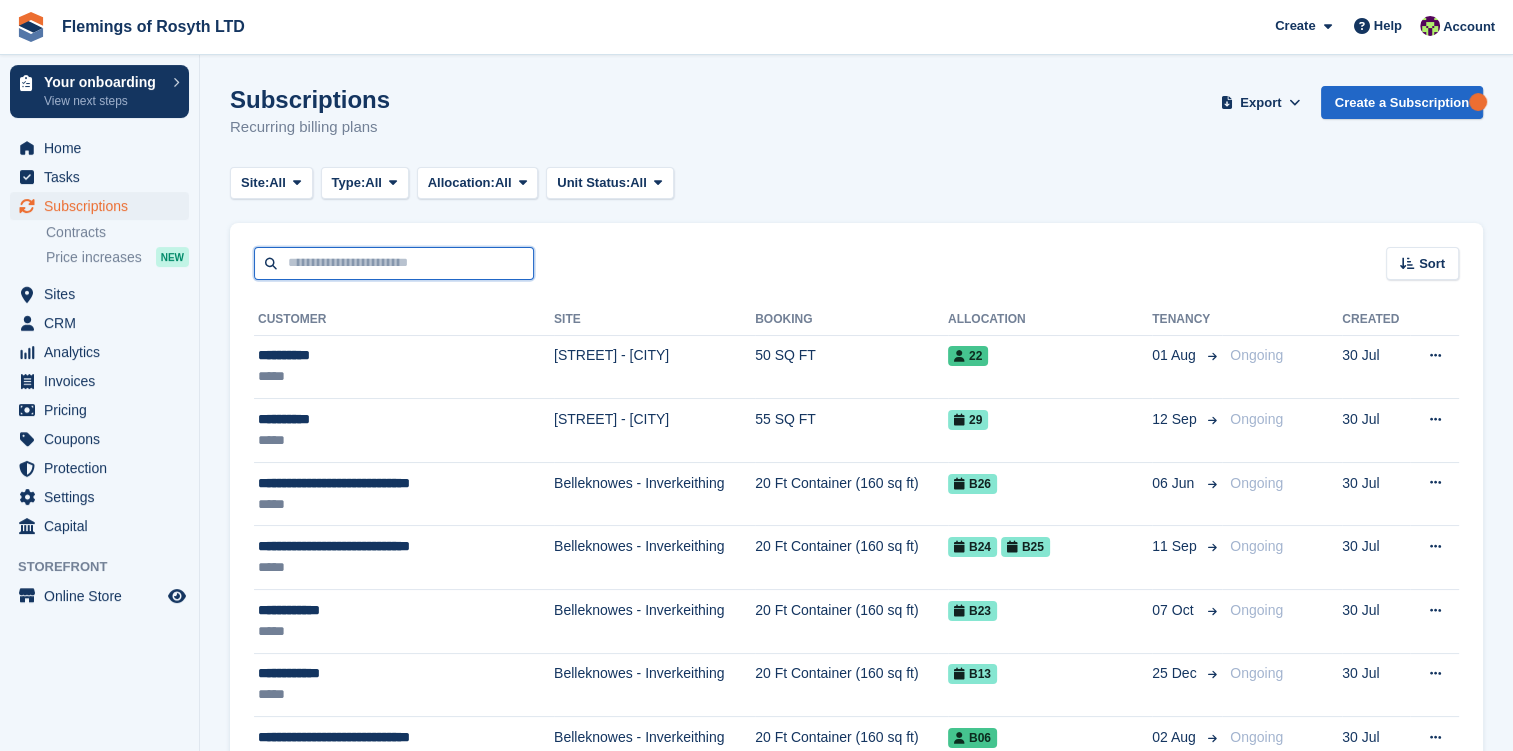 click at bounding box center [394, 263] 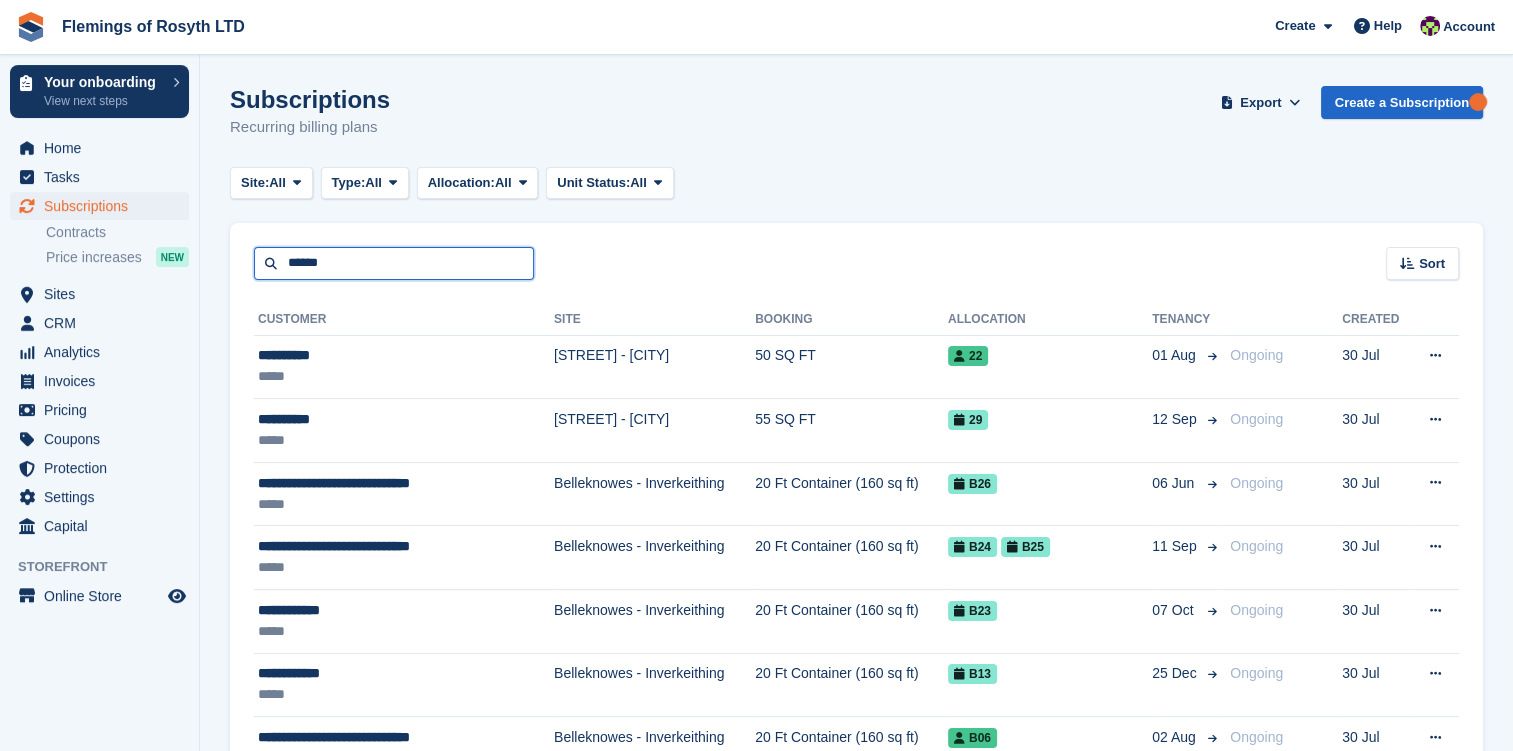 type on "******" 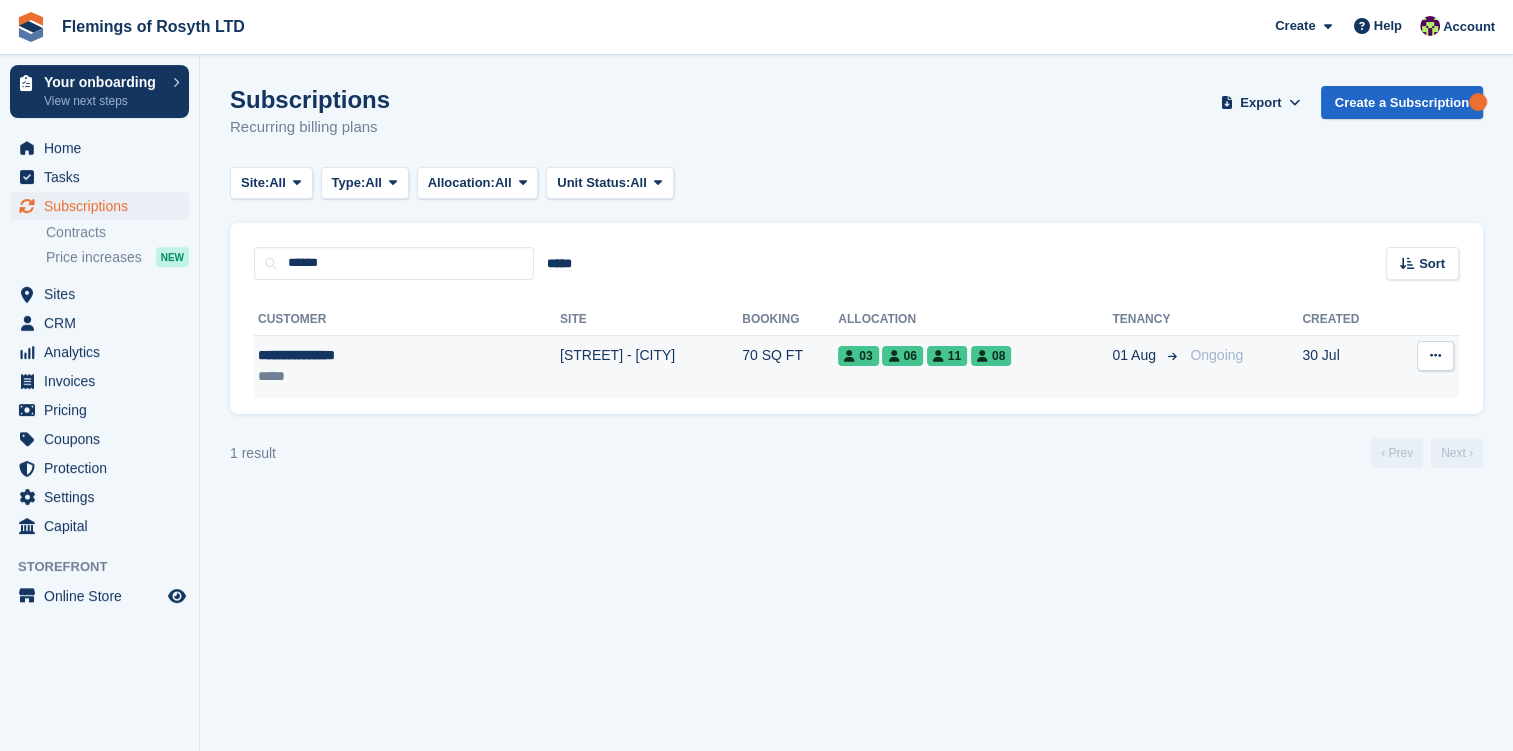 click on "**********" at bounding box center [352, 355] 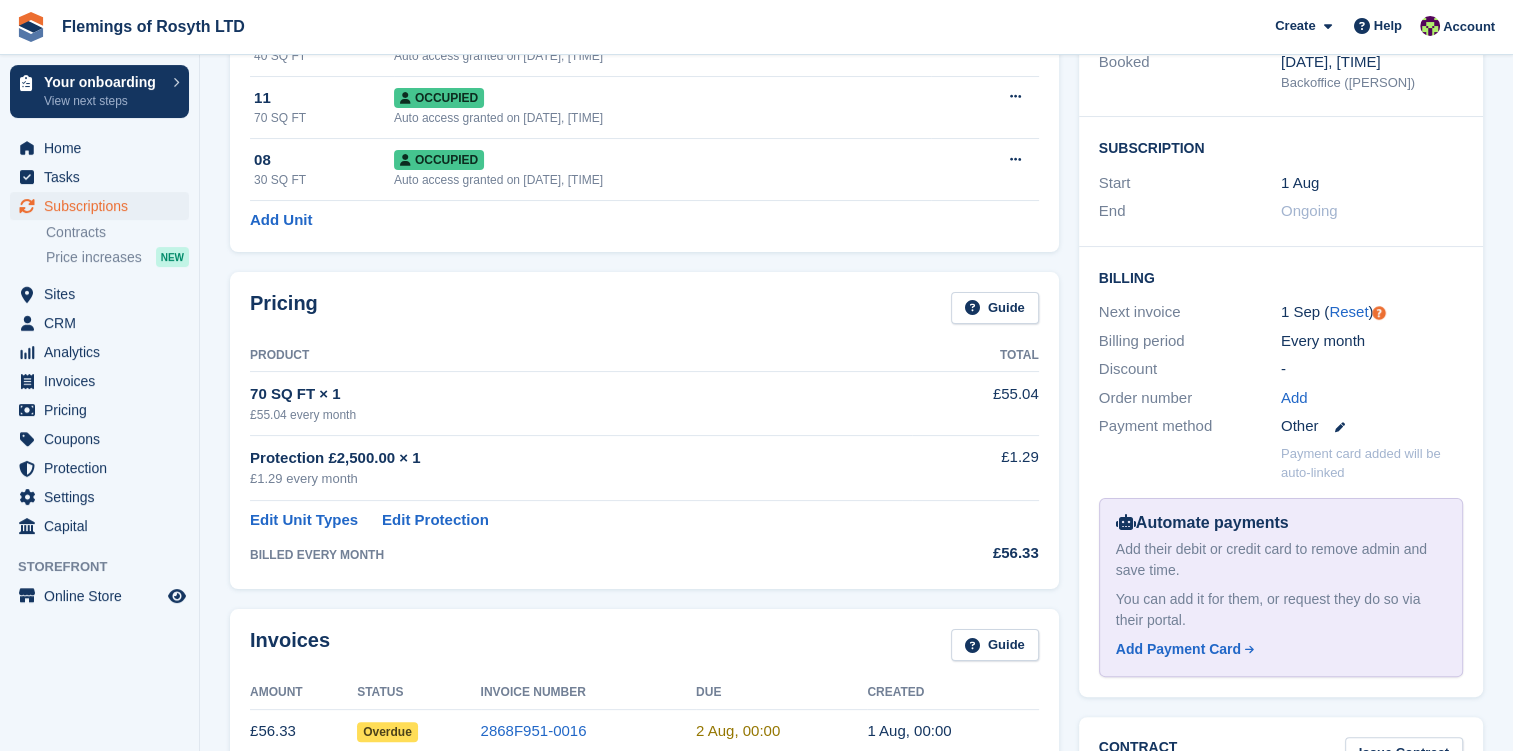 scroll, scrollTop: 400, scrollLeft: 0, axis: vertical 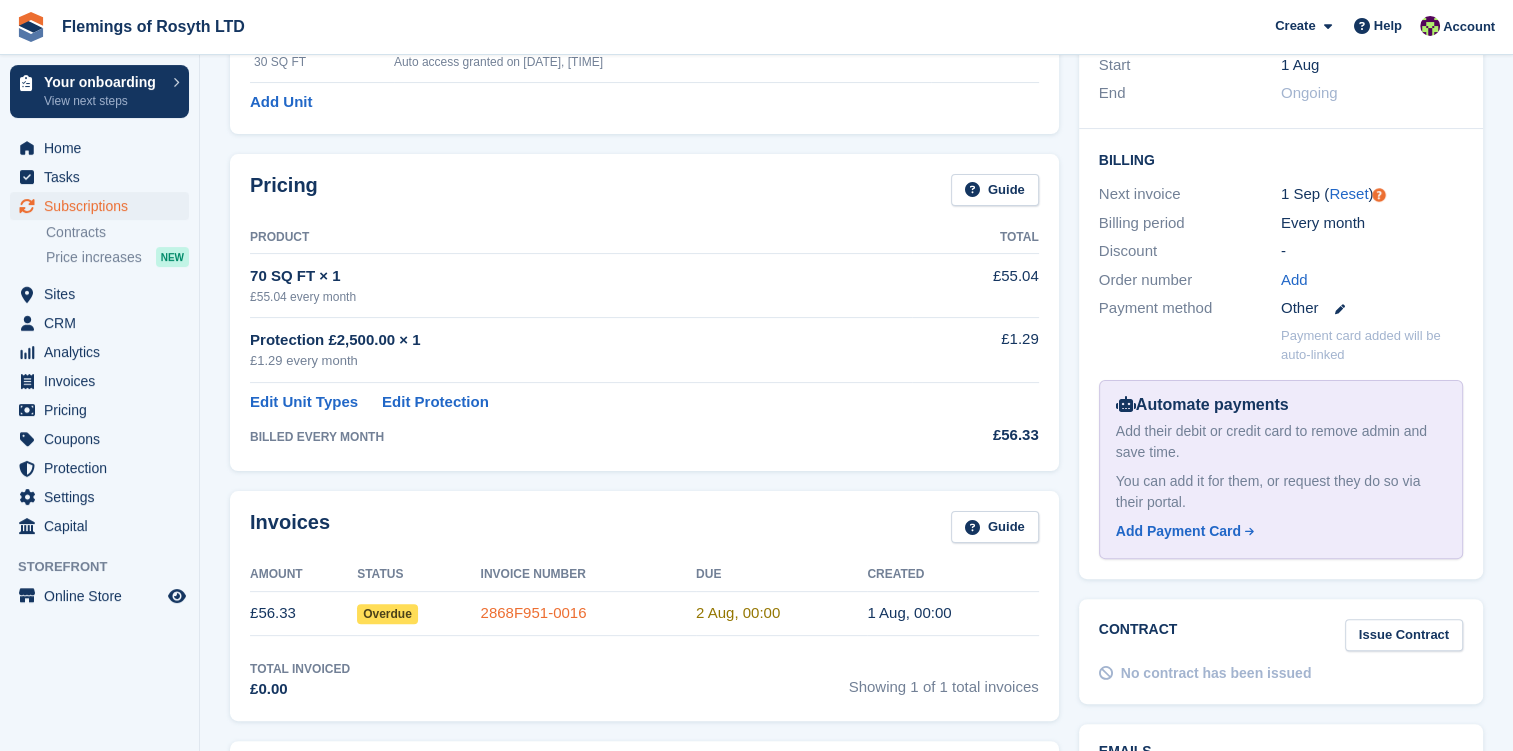click on "2868F951-0016" at bounding box center [534, 612] 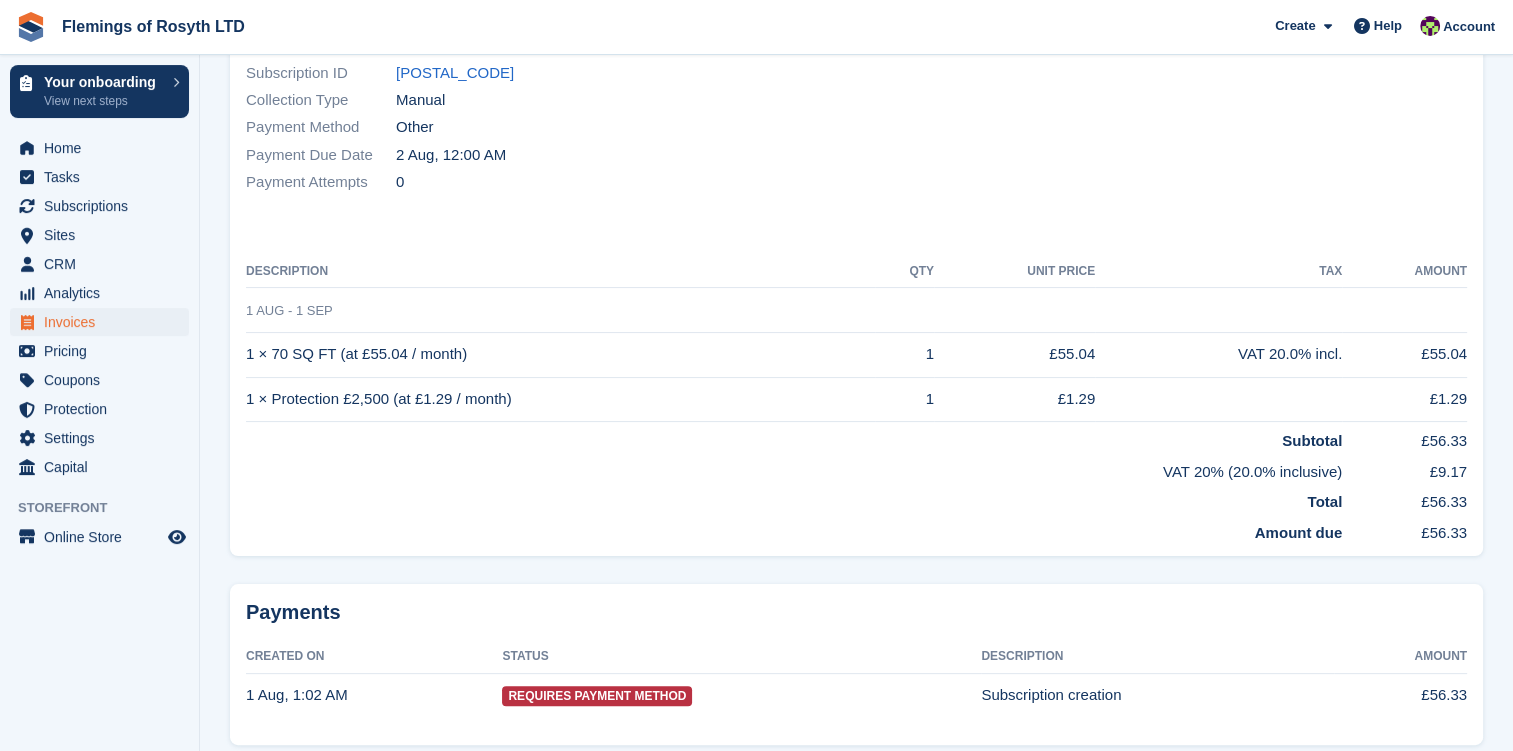 scroll, scrollTop: 300, scrollLeft: 0, axis: vertical 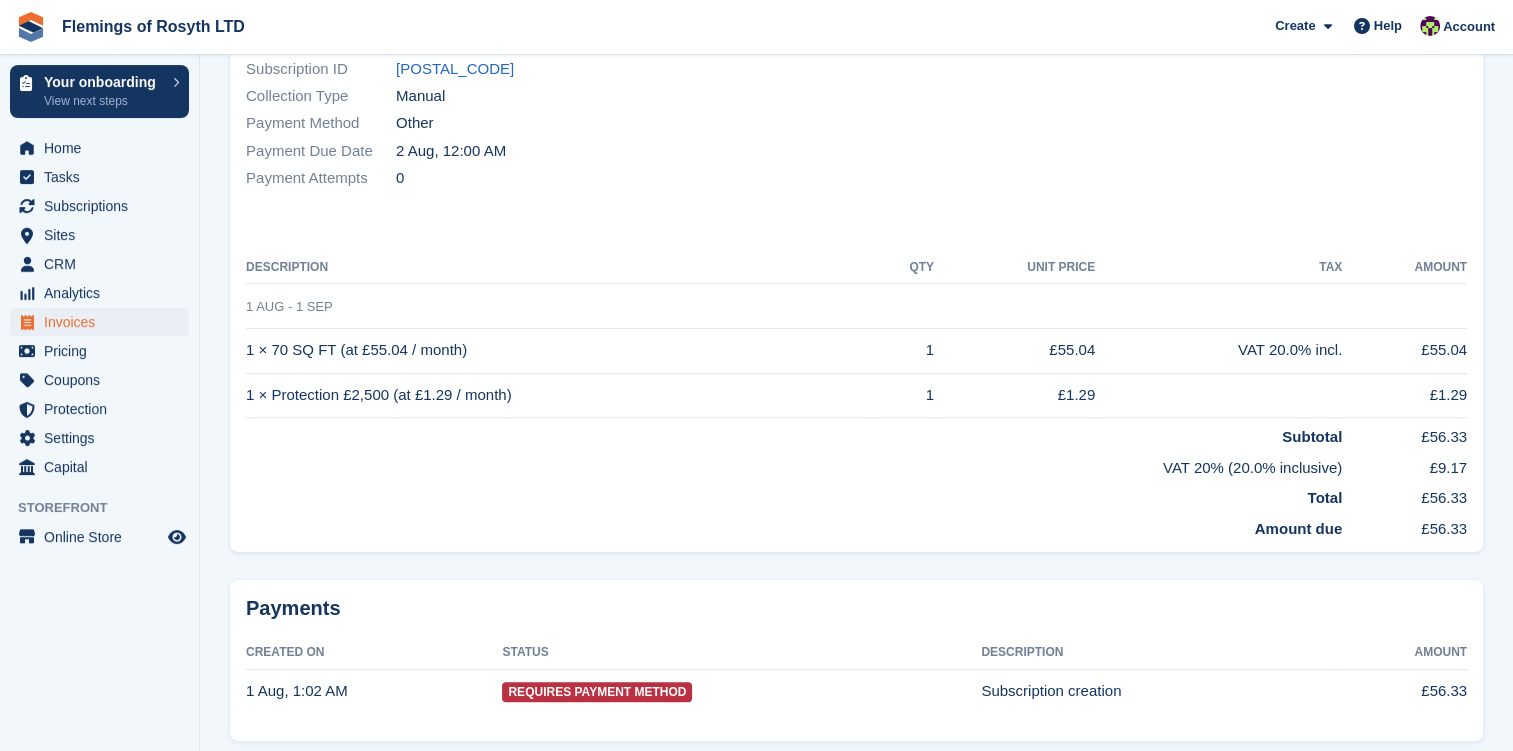 click on "1" at bounding box center [904, 350] 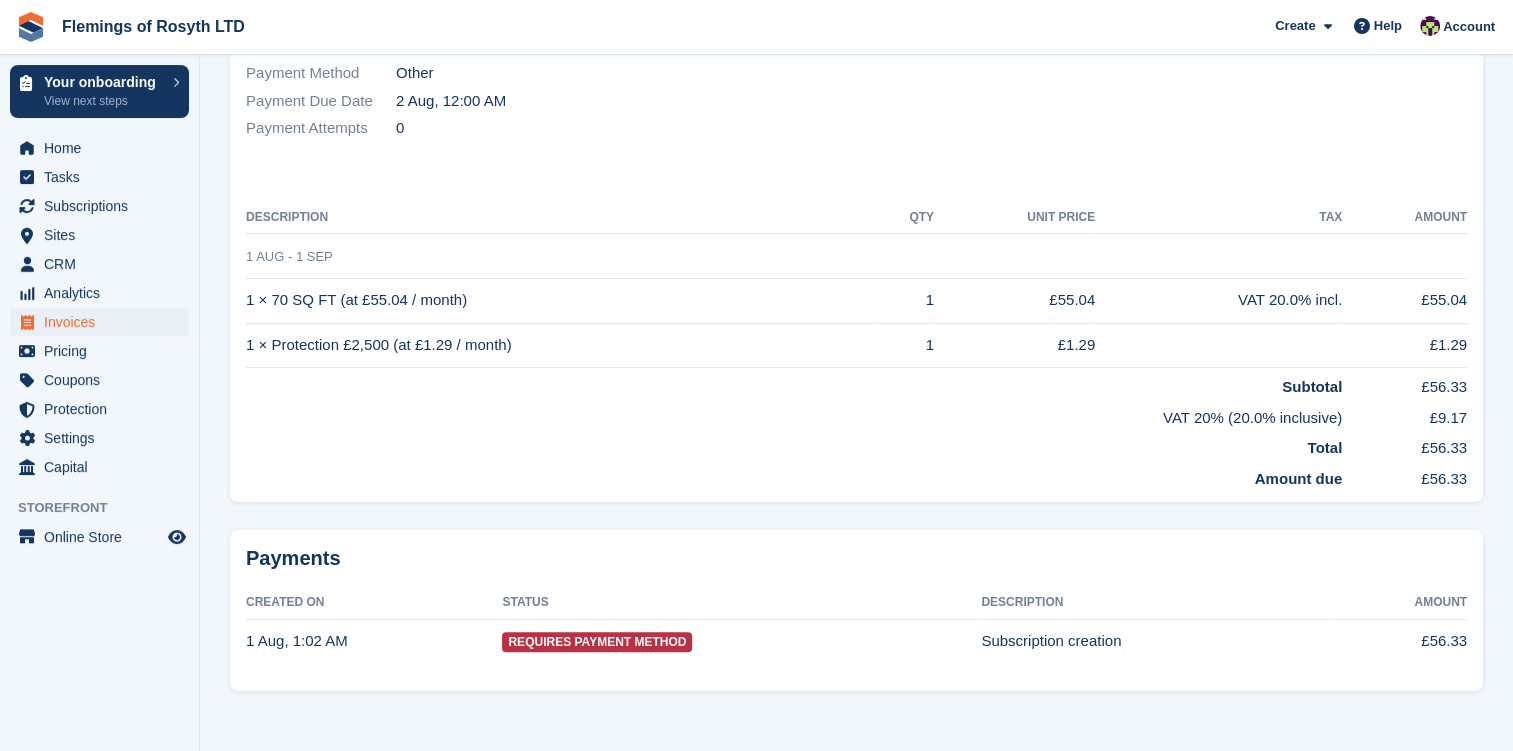 scroll, scrollTop: 355, scrollLeft: 0, axis: vertical 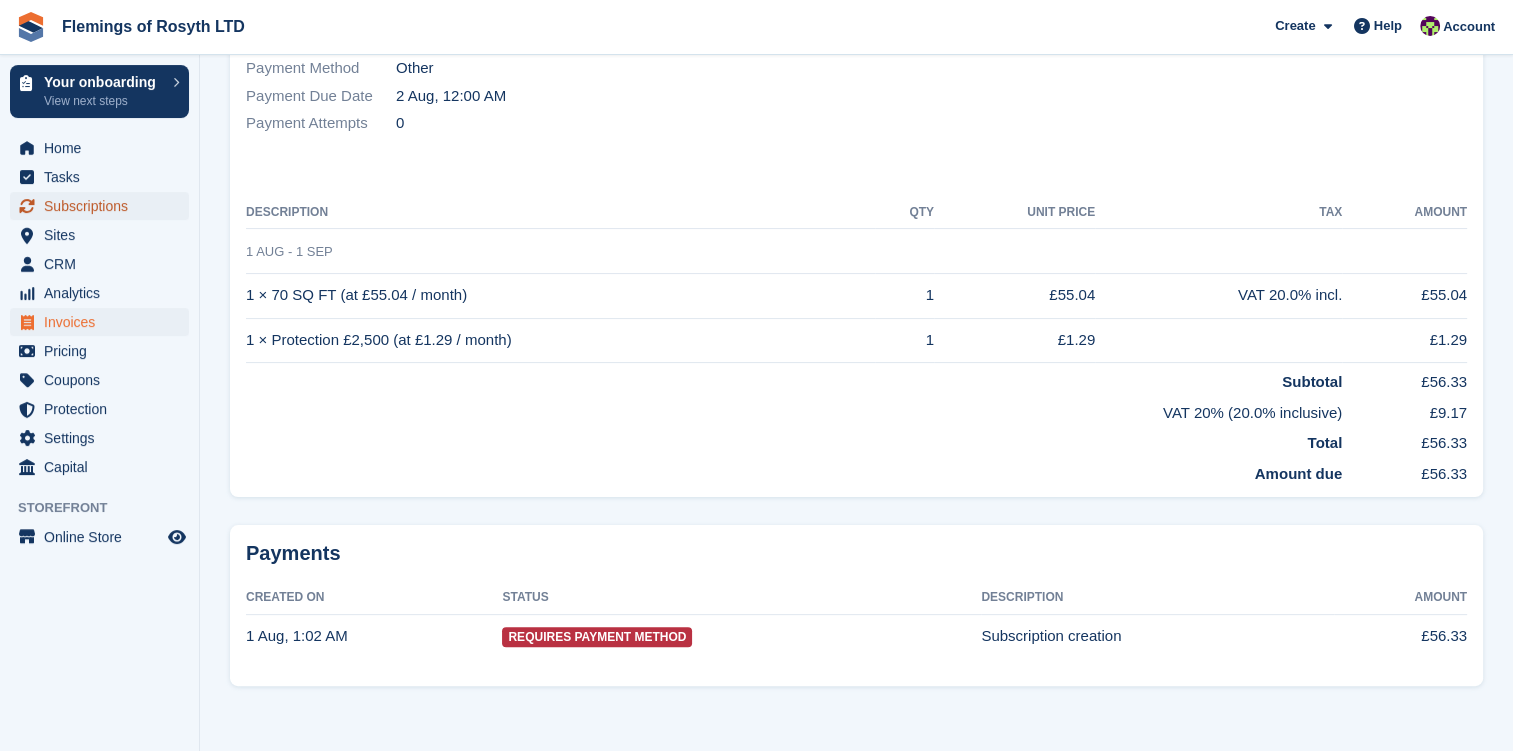 click on "Subscriptions" at bounding box center (104, 206) 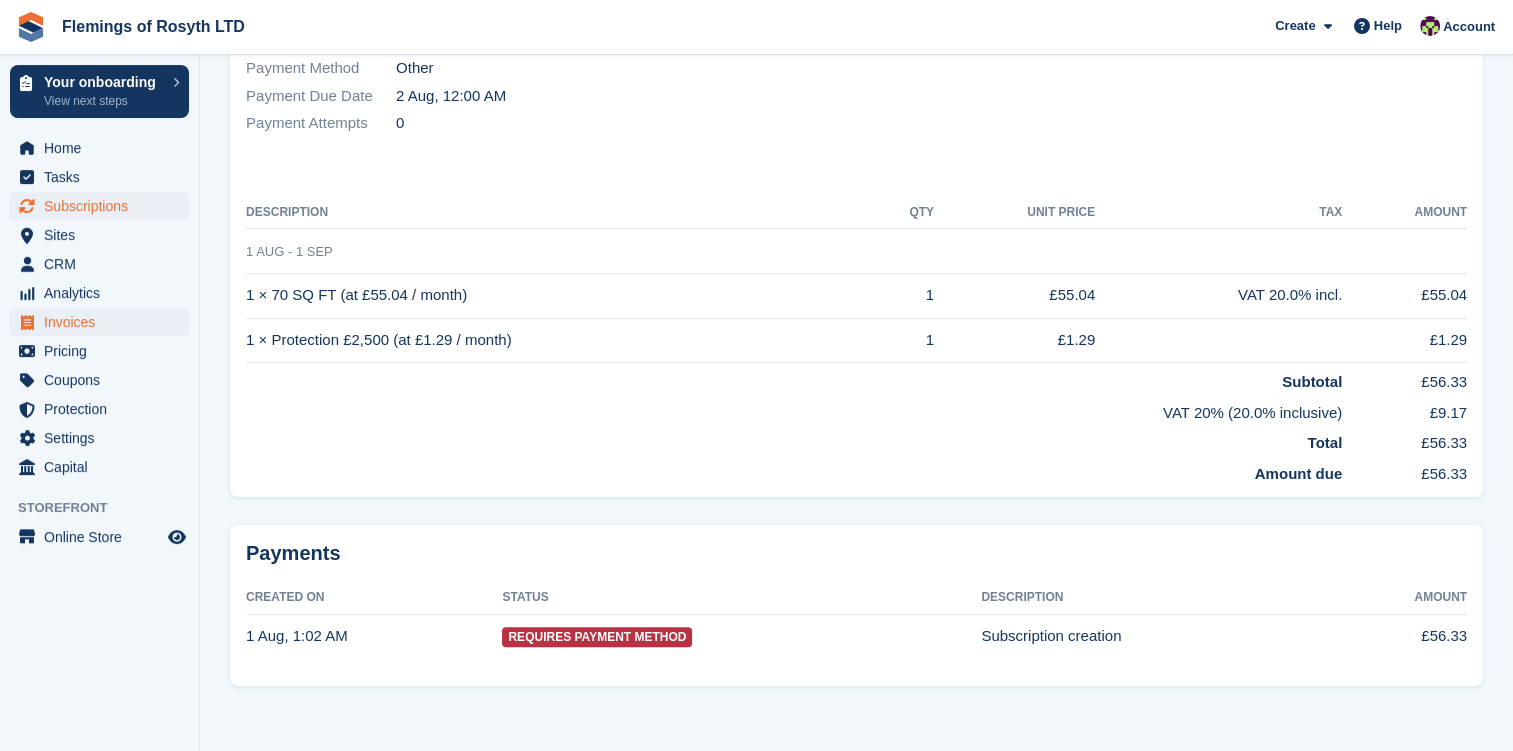 scroll, scrollTop: 0, scrollLeft: 0, axis: both 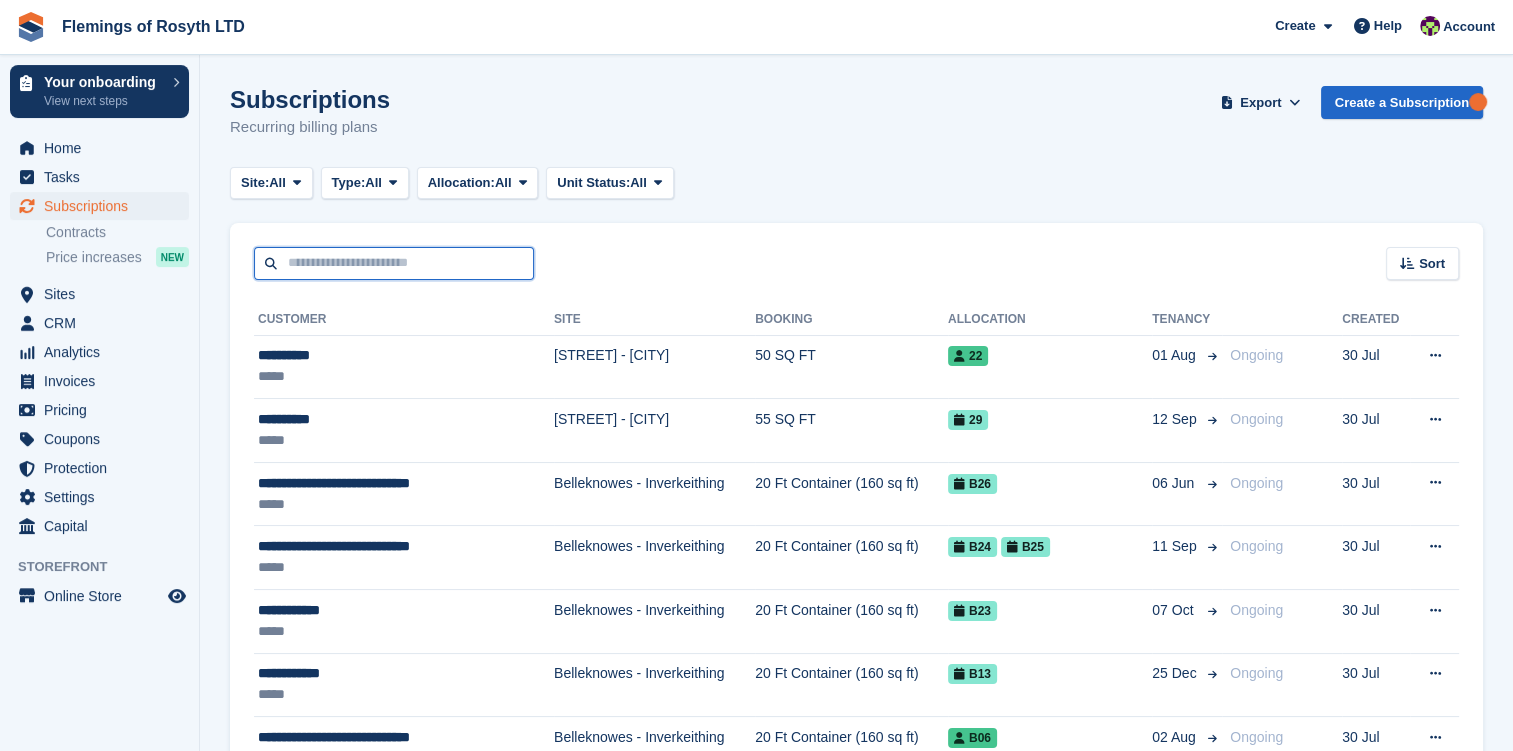 click at bounding box center [394, 263] 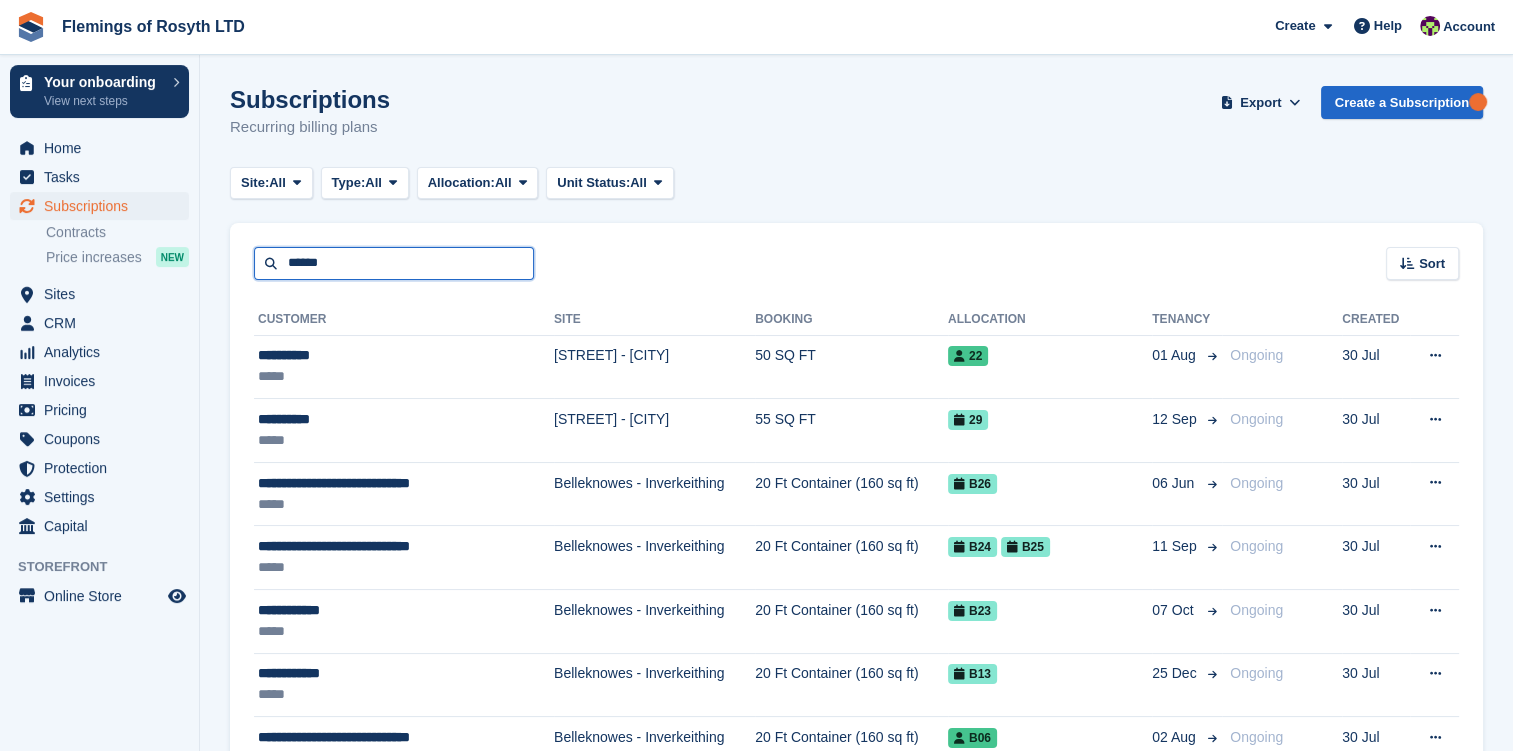 type on "******" 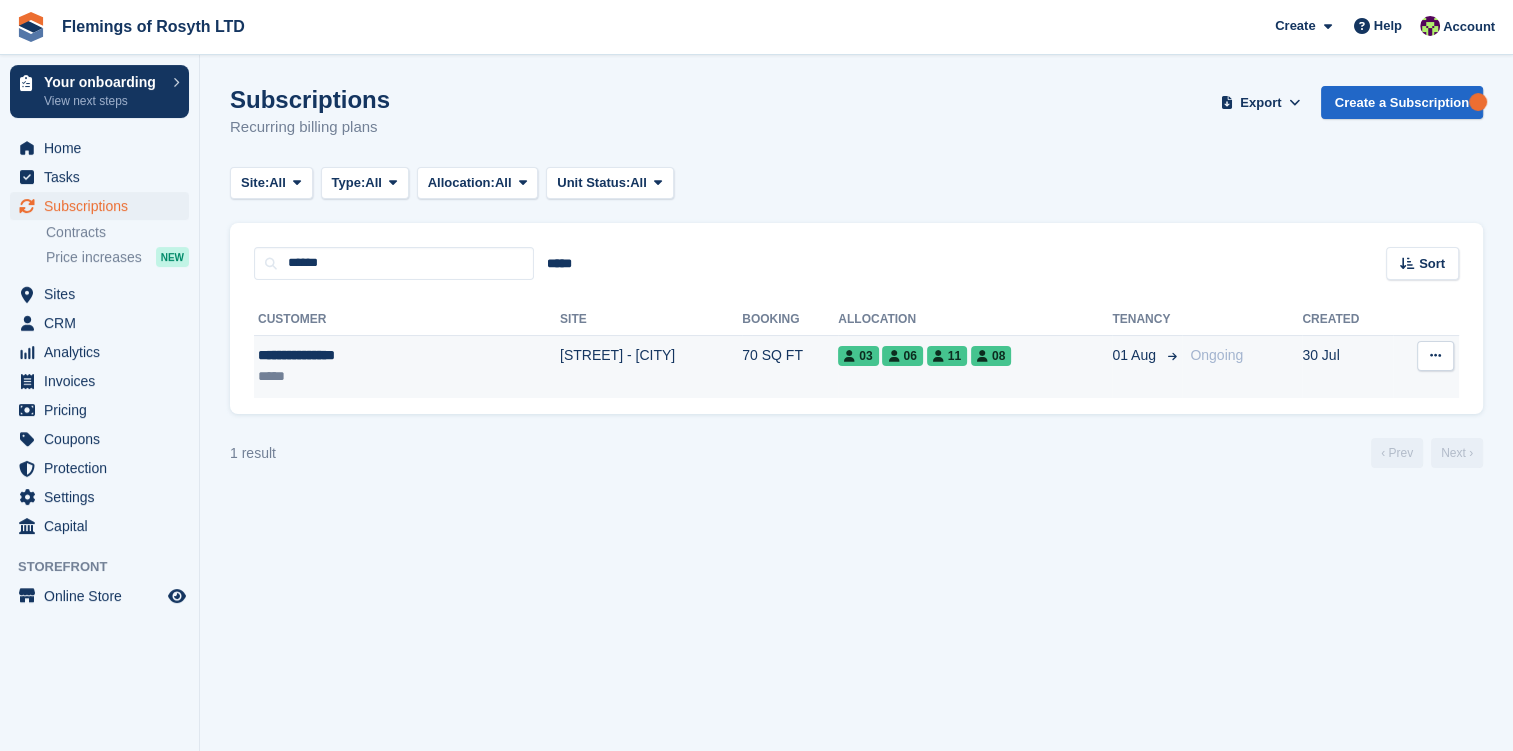 click at bounding box center (1435, 355) 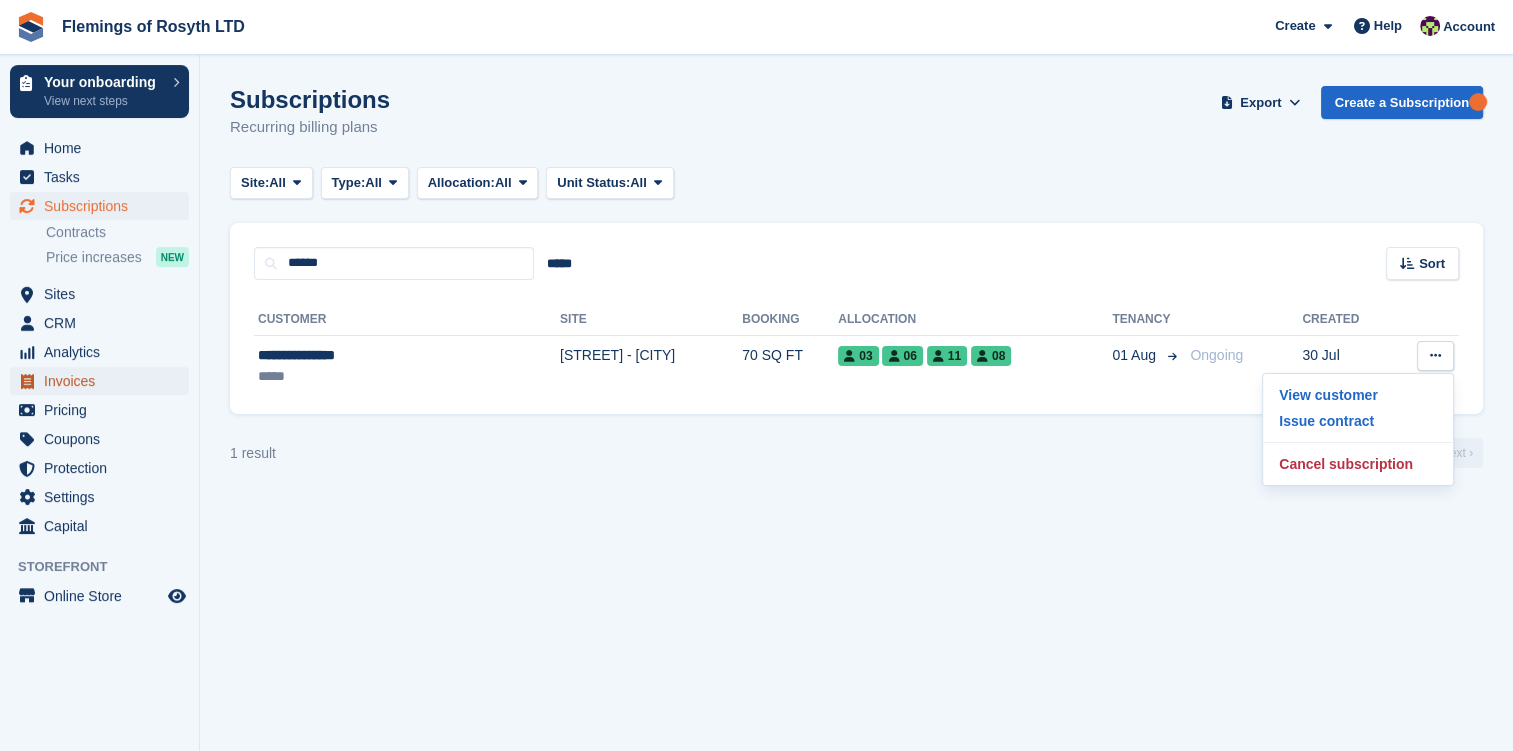 click on "Invoices" at bounding box center (104, 381) 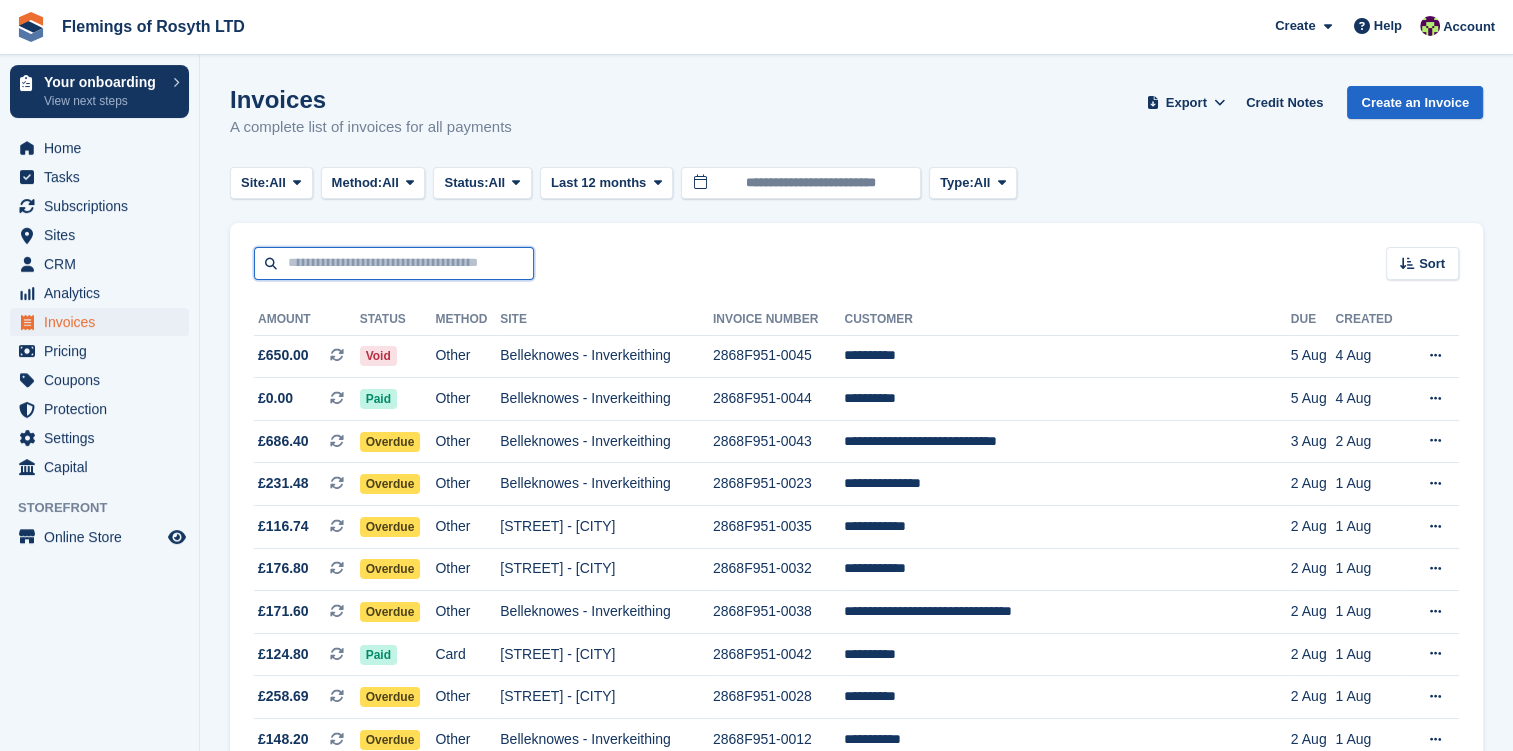 click at bounding box center [394, 263] 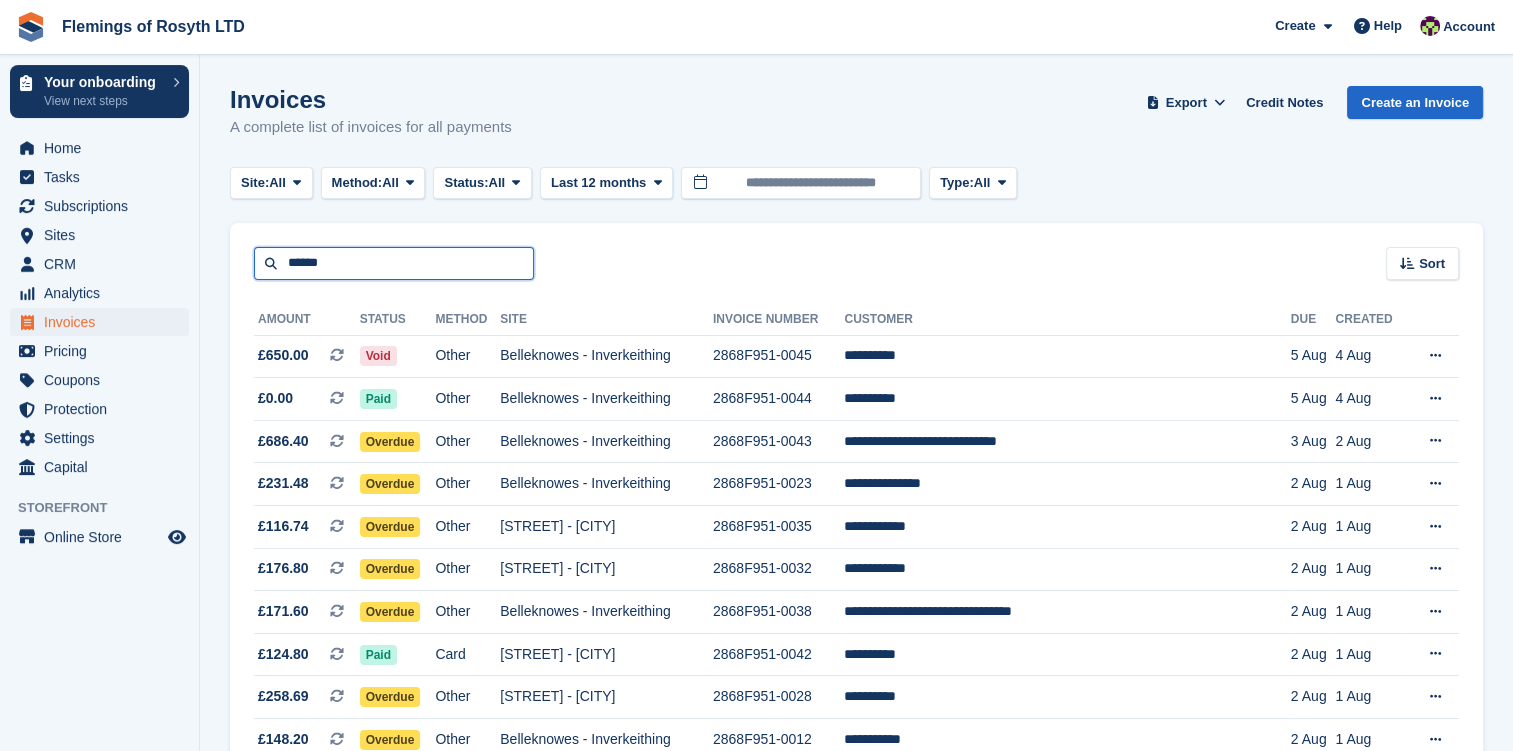 type on "******" 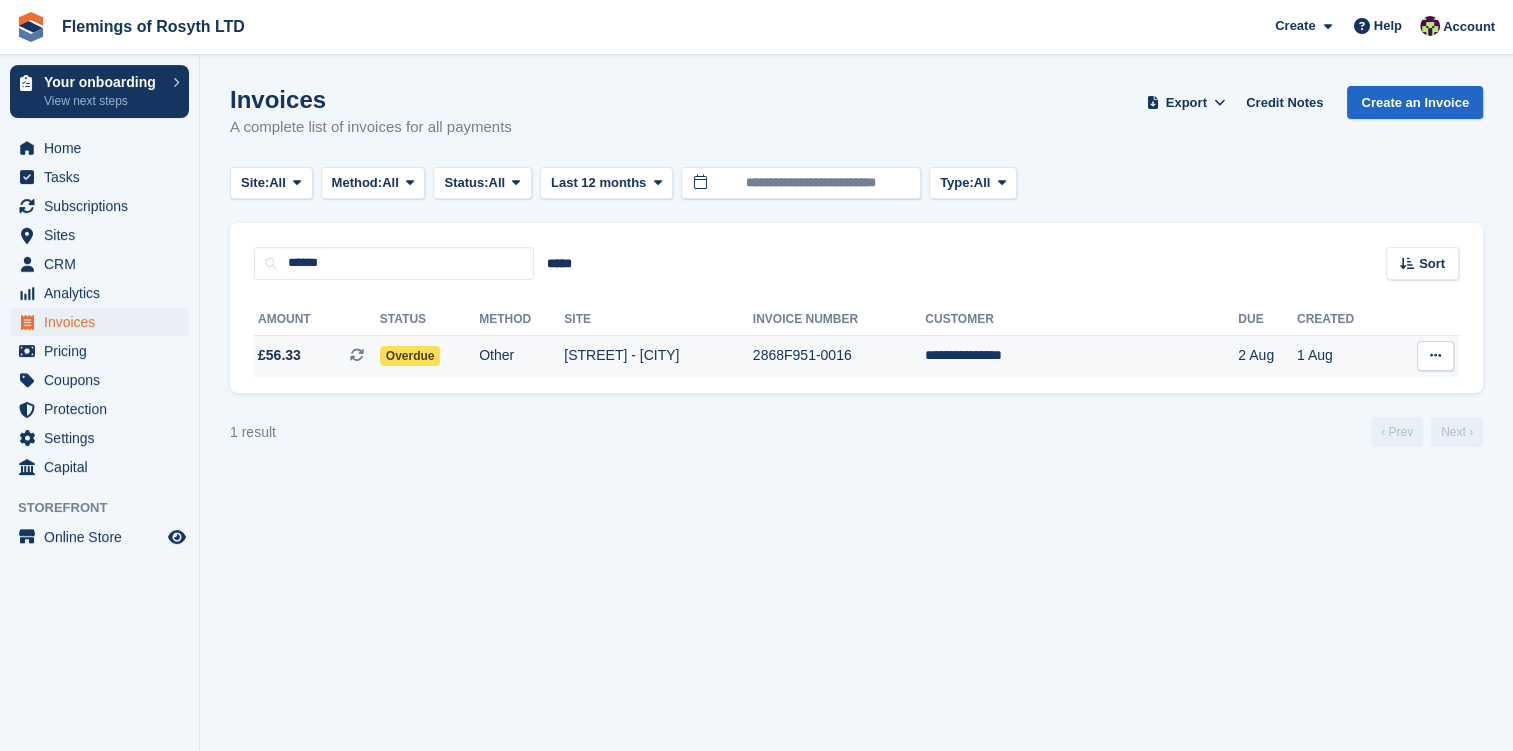 click at bounding box center [1435, 356] 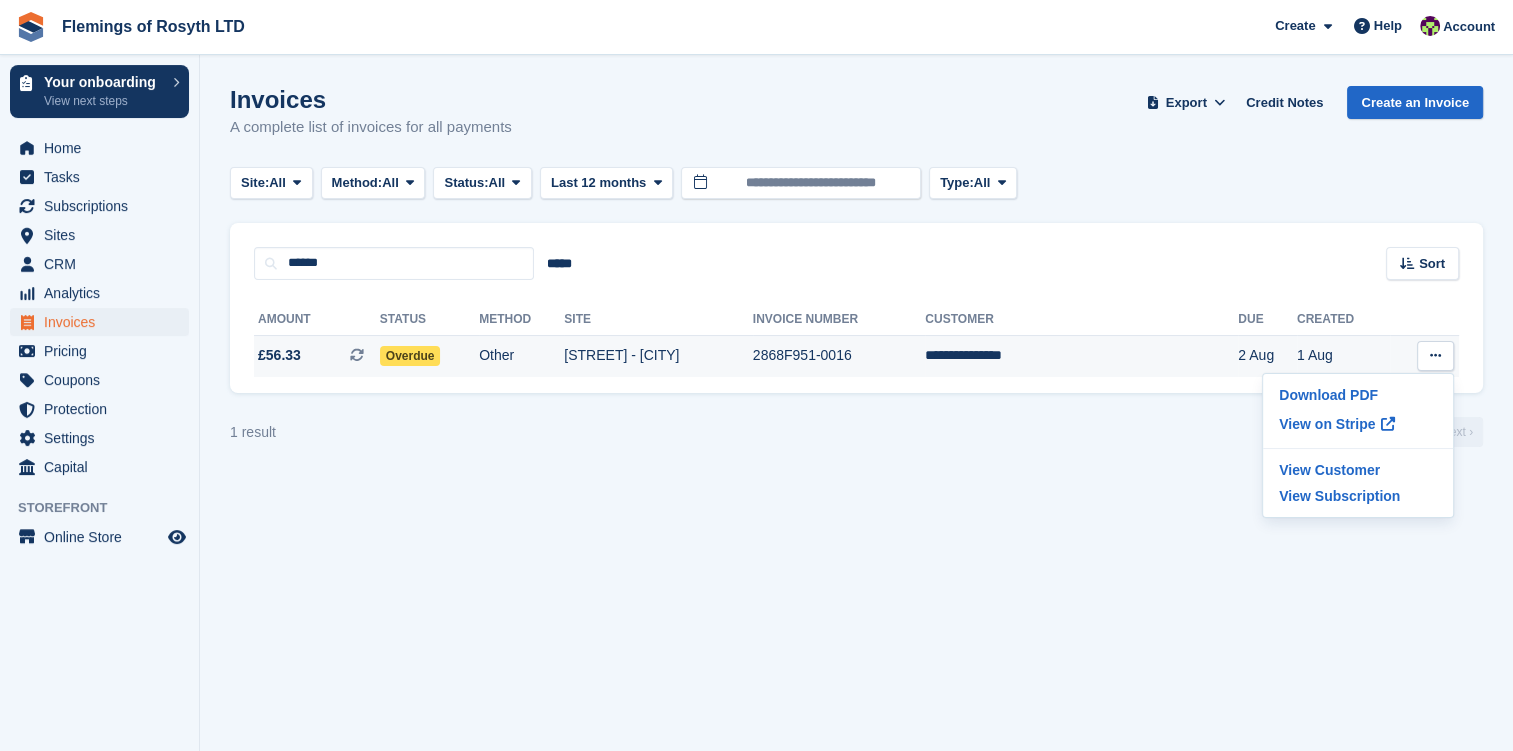 click on "£56.33" at bounding box center [279, 355] 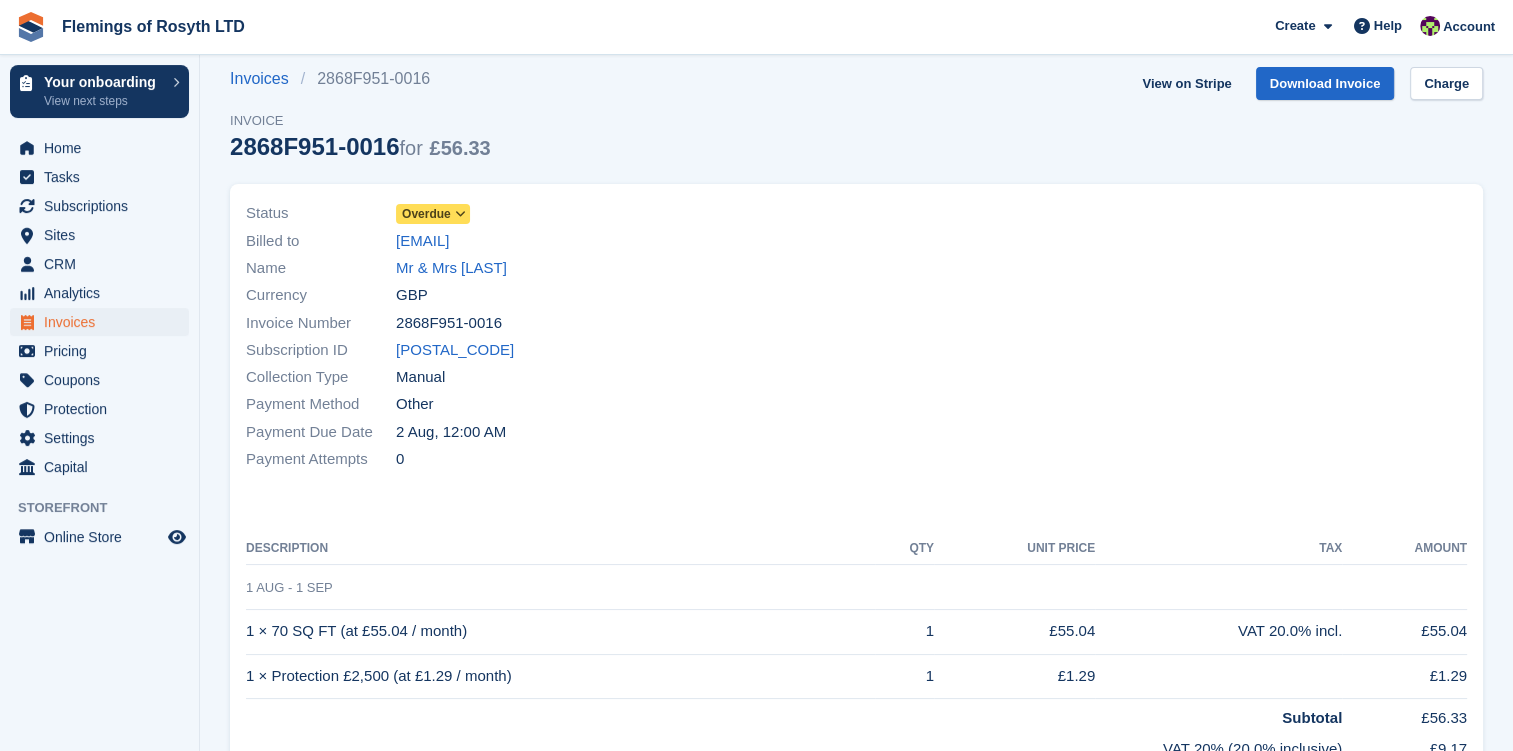 scroll, scrollTop: 0, scrollLeft: 0, axis: both 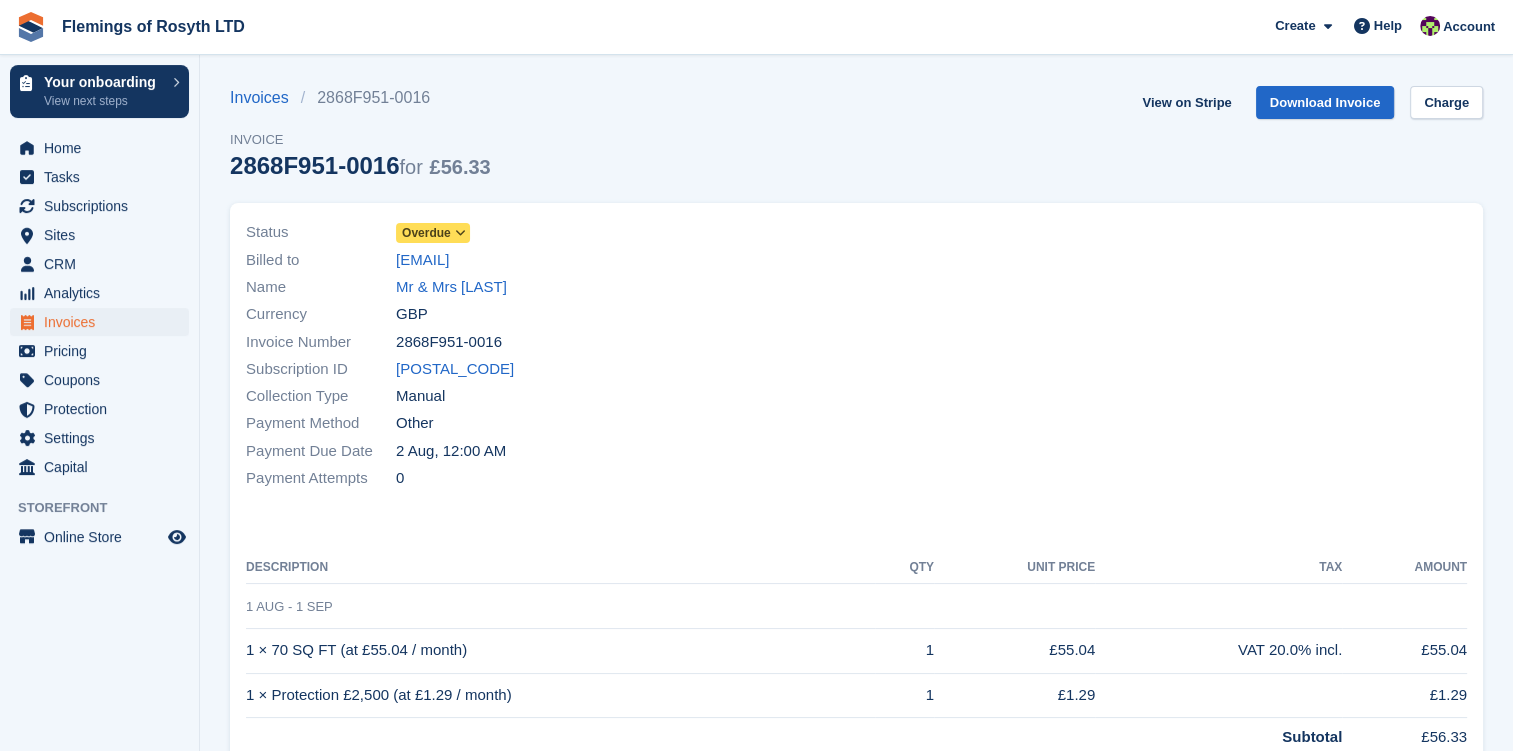 click on "Name
Mr & Mrs [LAST]" at bounding box center (545, 287) 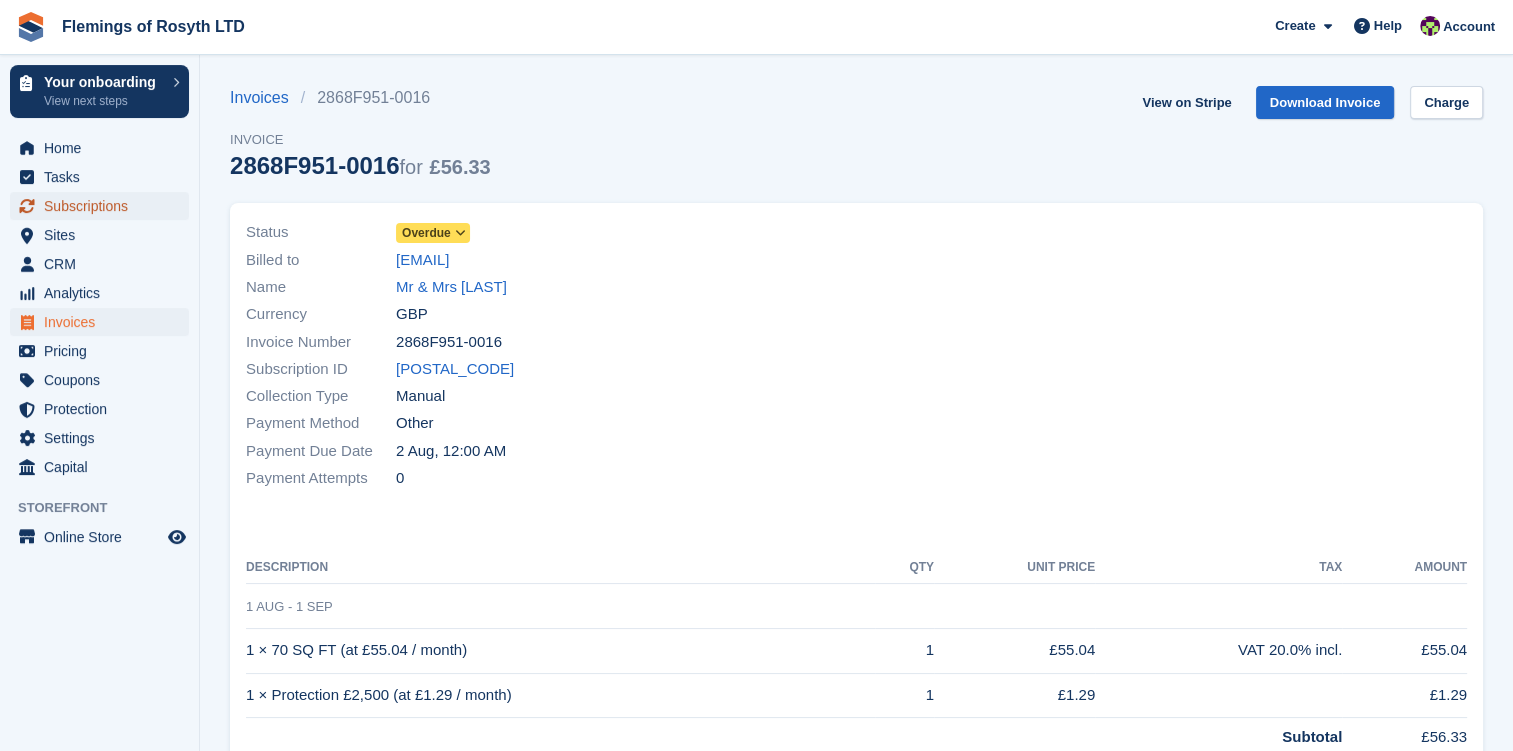 click on "Subscriptions" at bounding box center (104, 206) 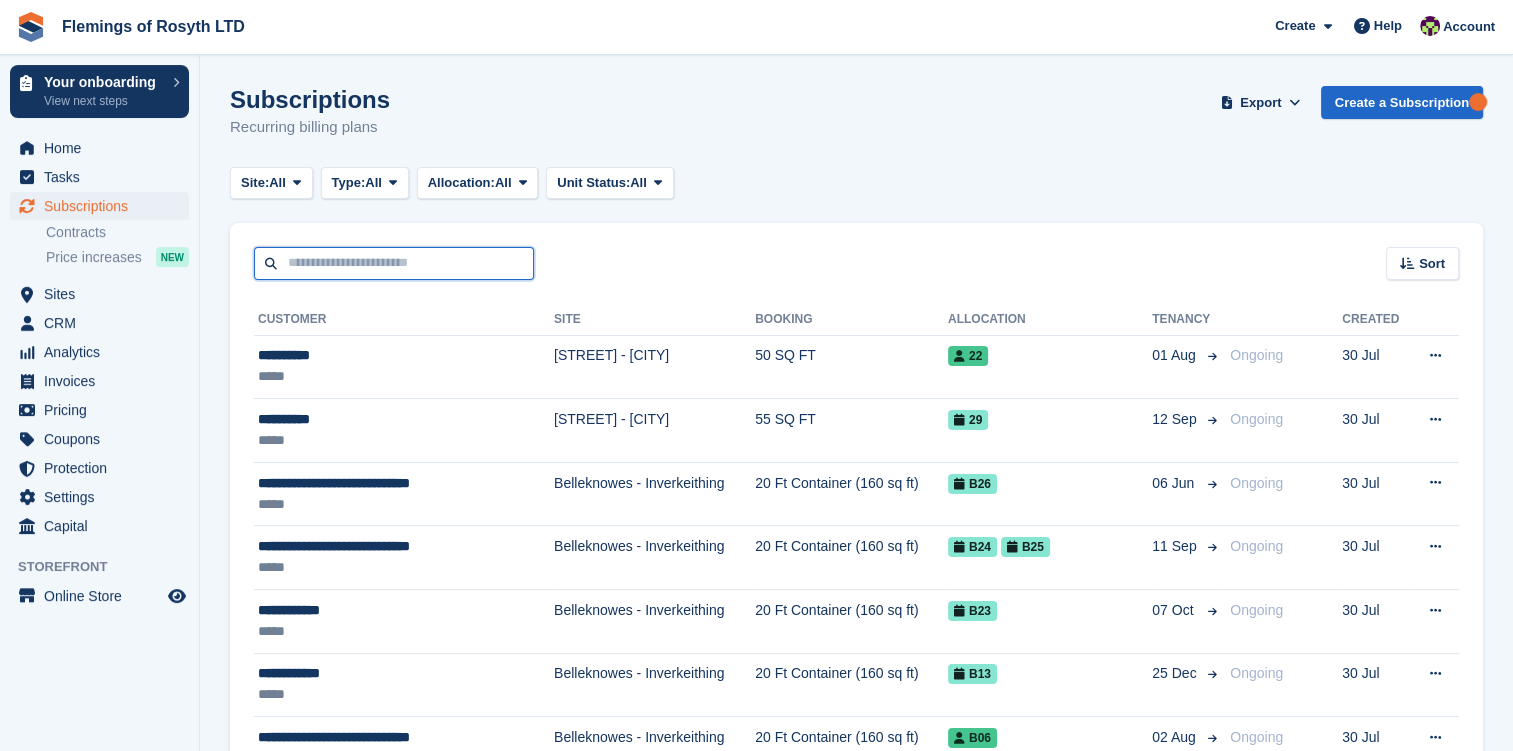 click at bounding box center [394, 263] 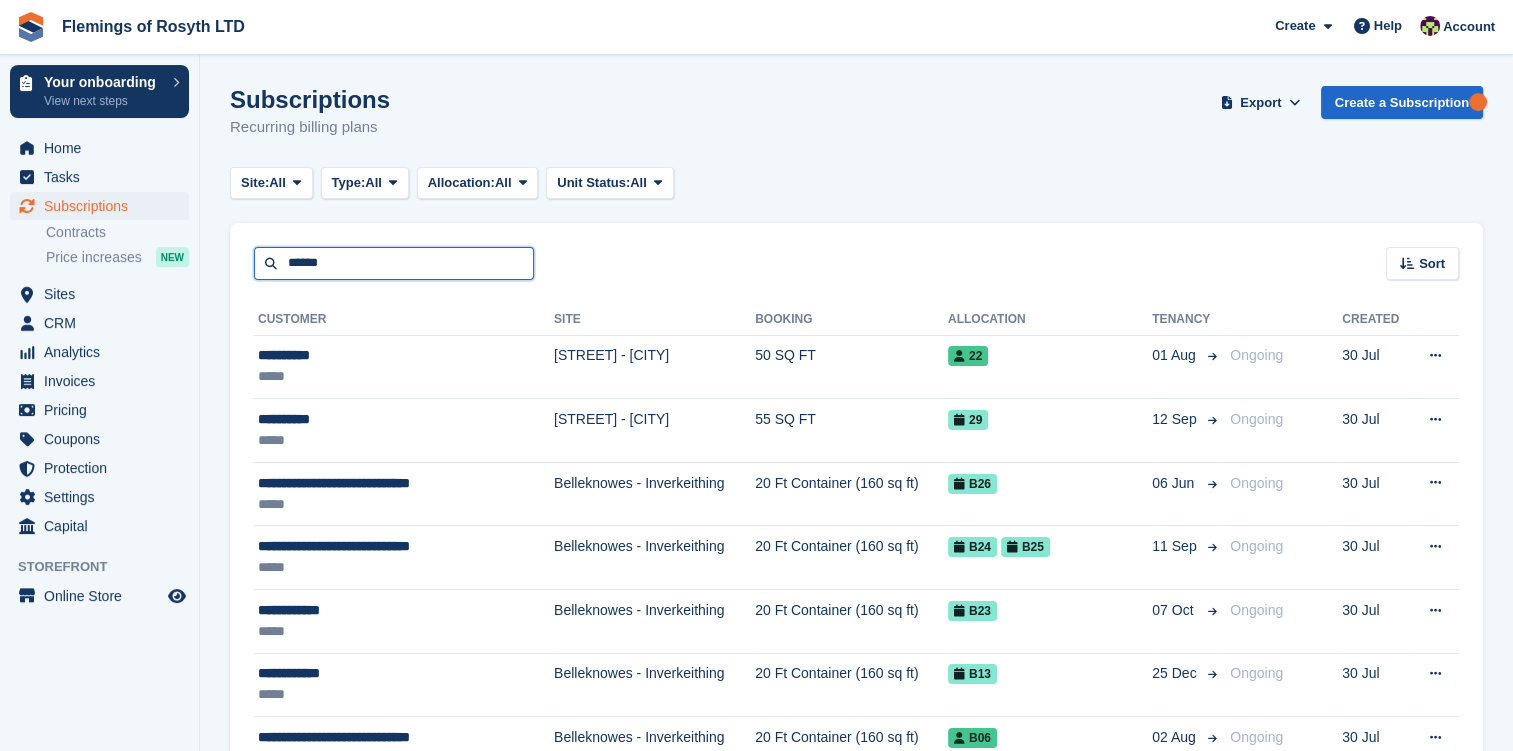 type on "******" 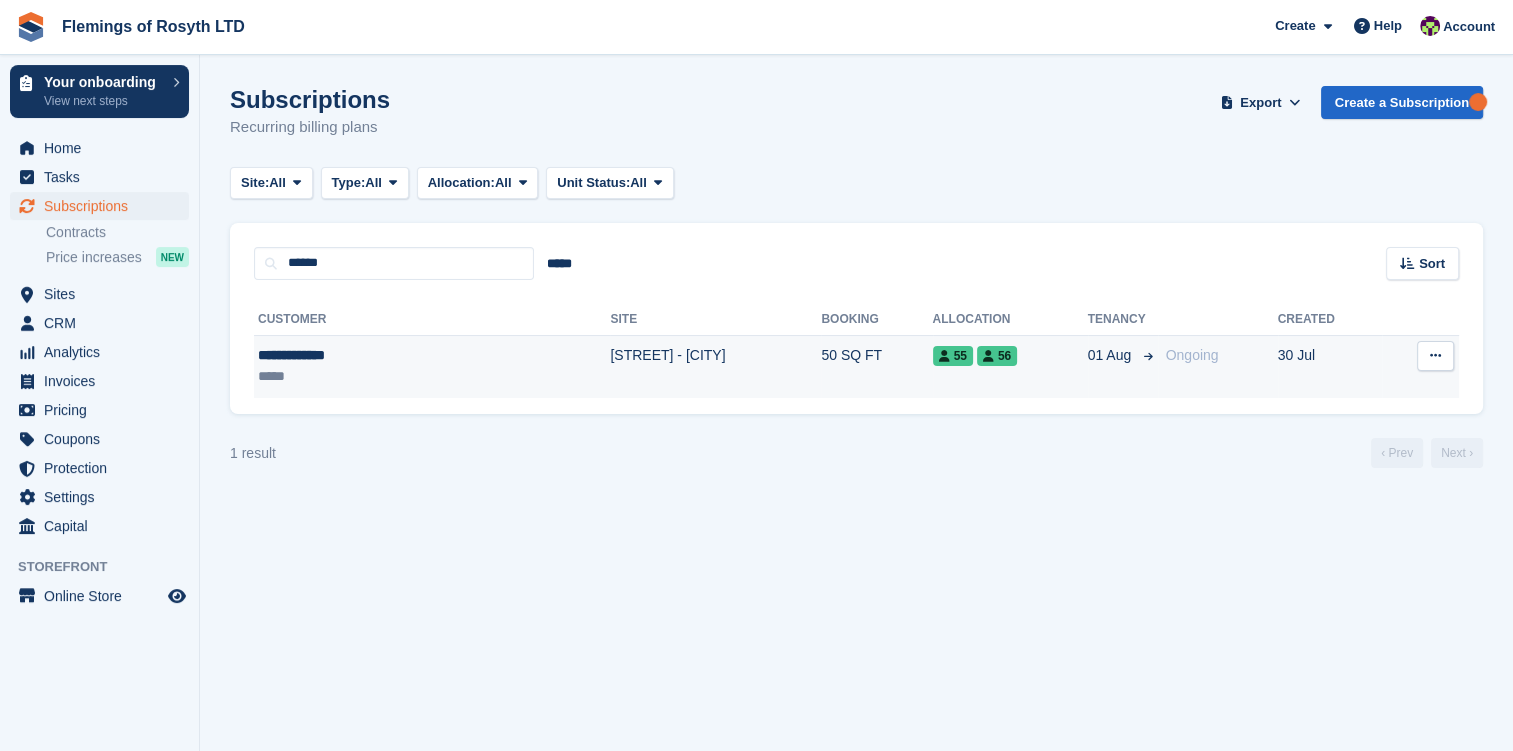 click on "**********" at bounding box center [353, 355] 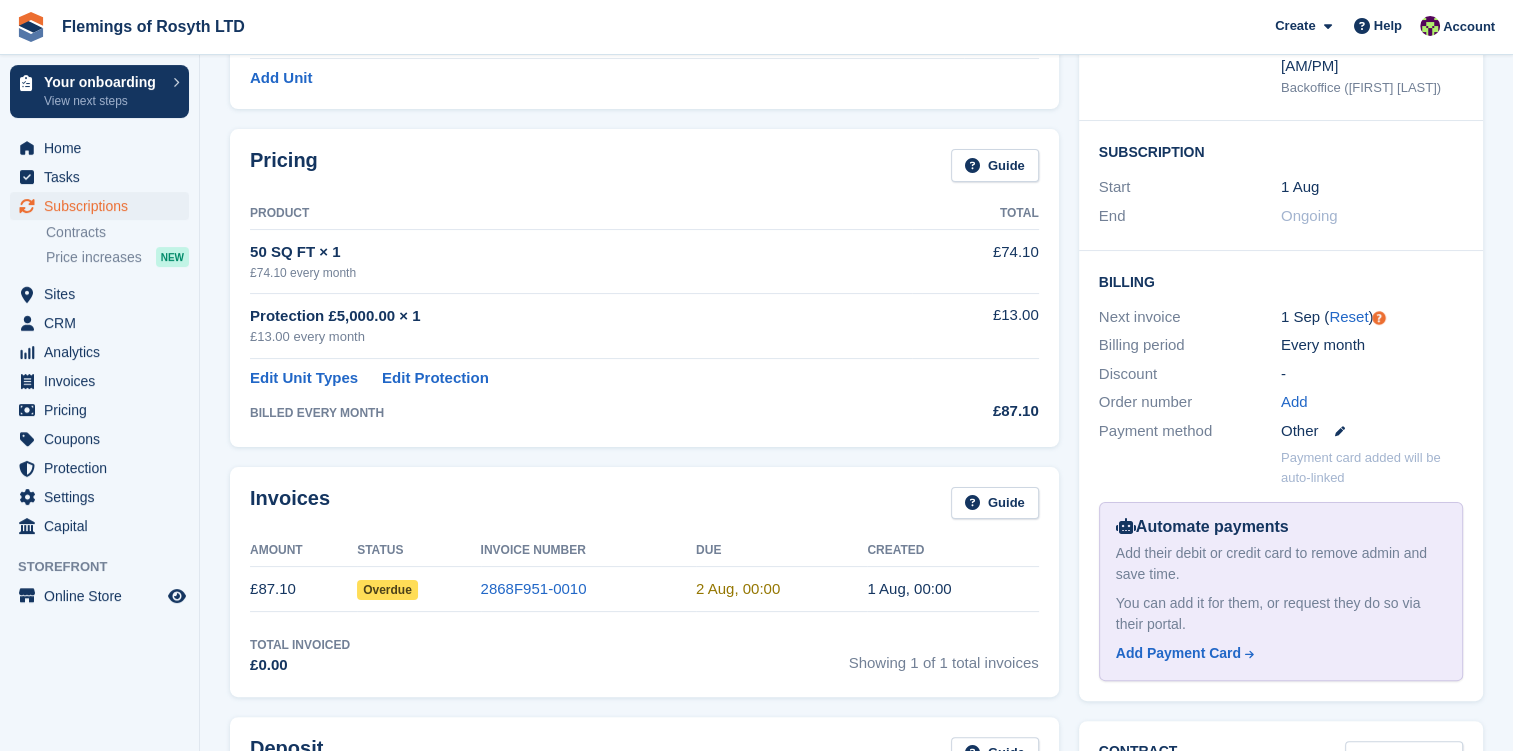 scroll, scrollTop: 0, scrollLeft: 0, axis: both 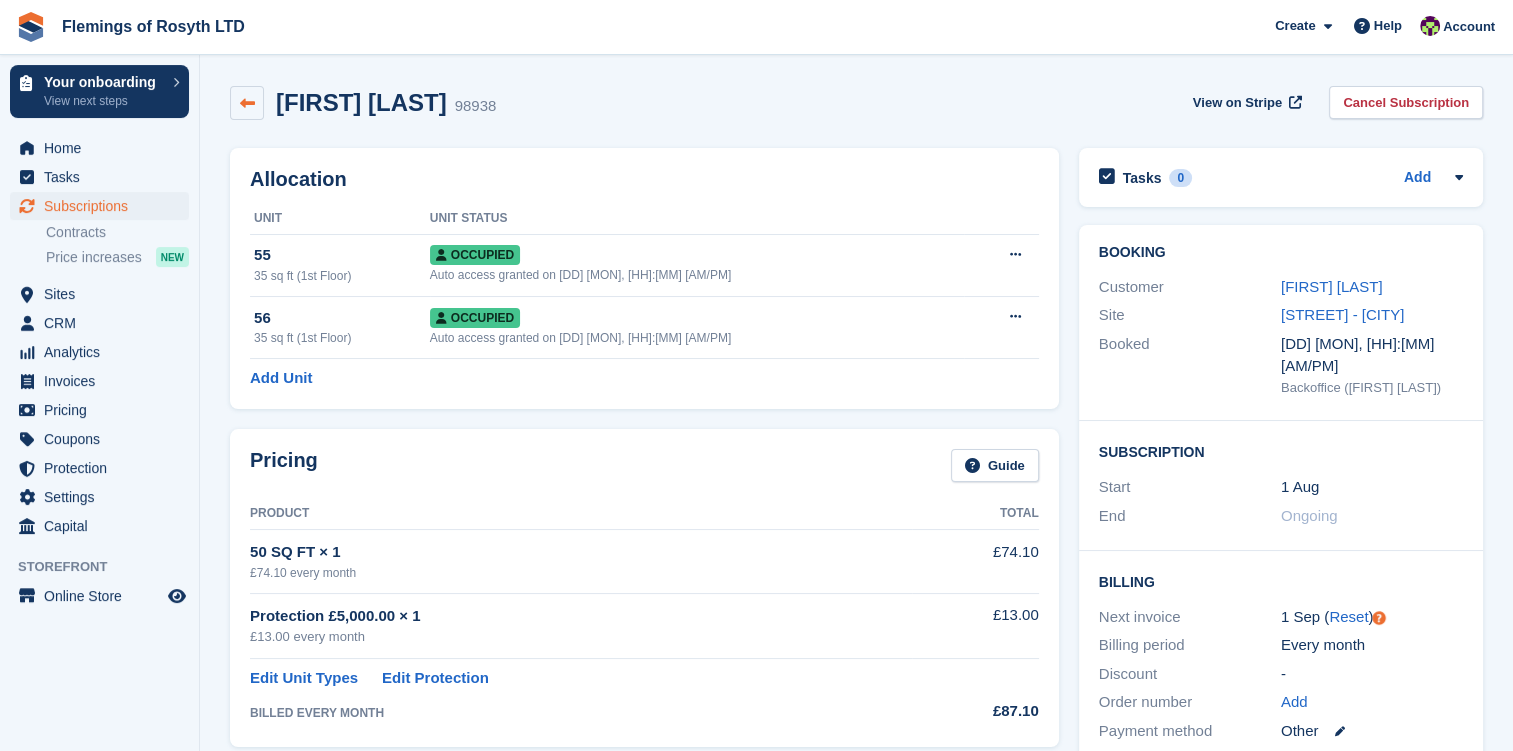click at bounding box center [247, 103] 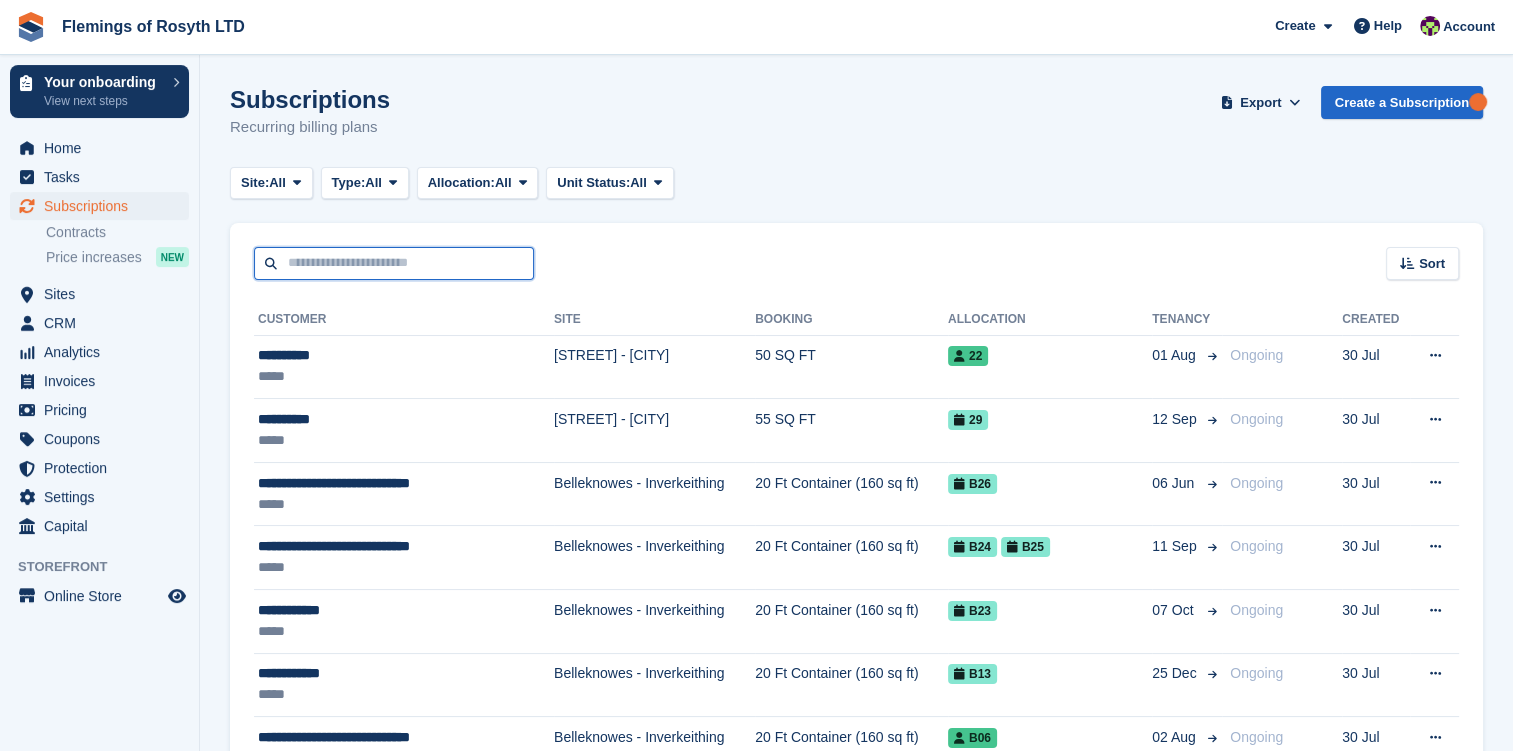 click at bounding box center [394, 263] 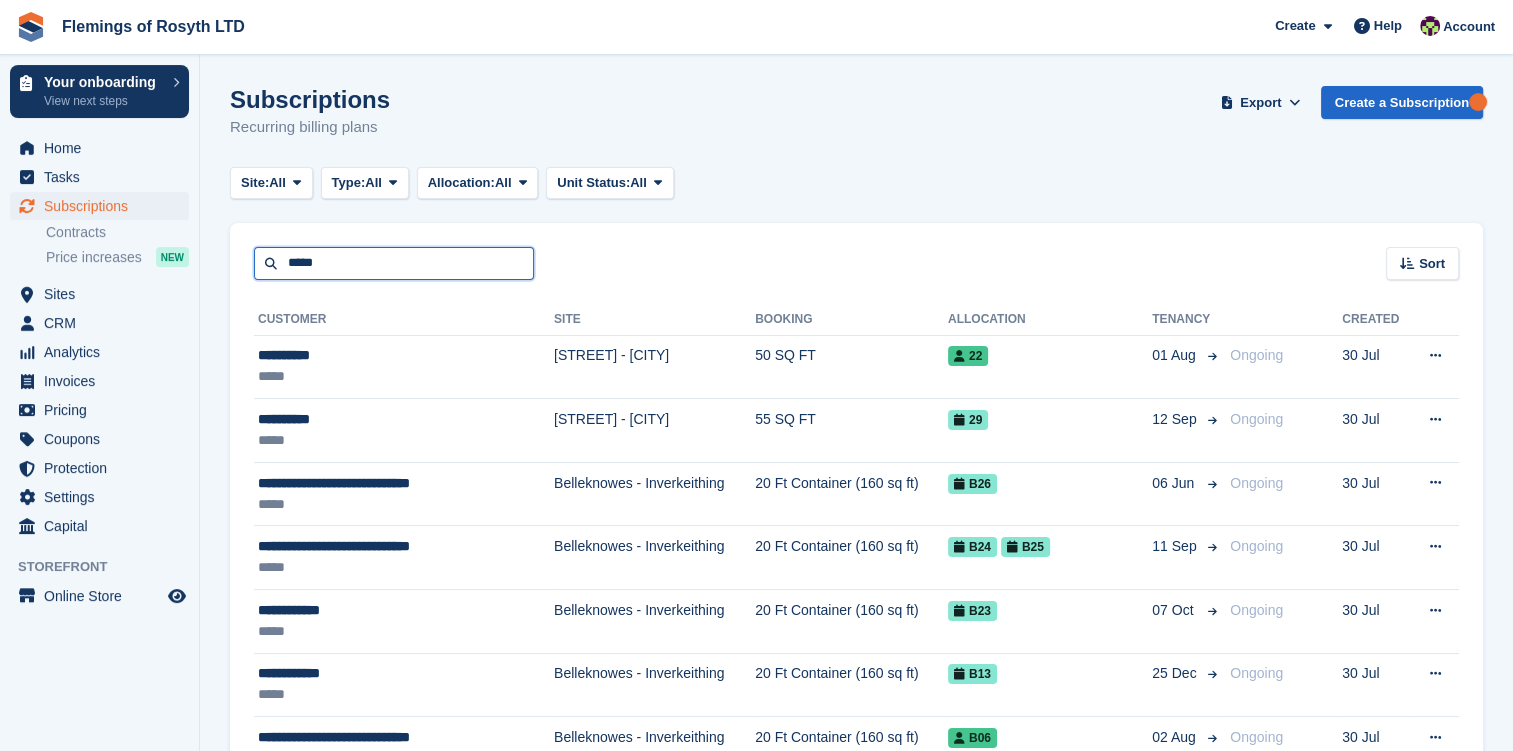 type on "*****" 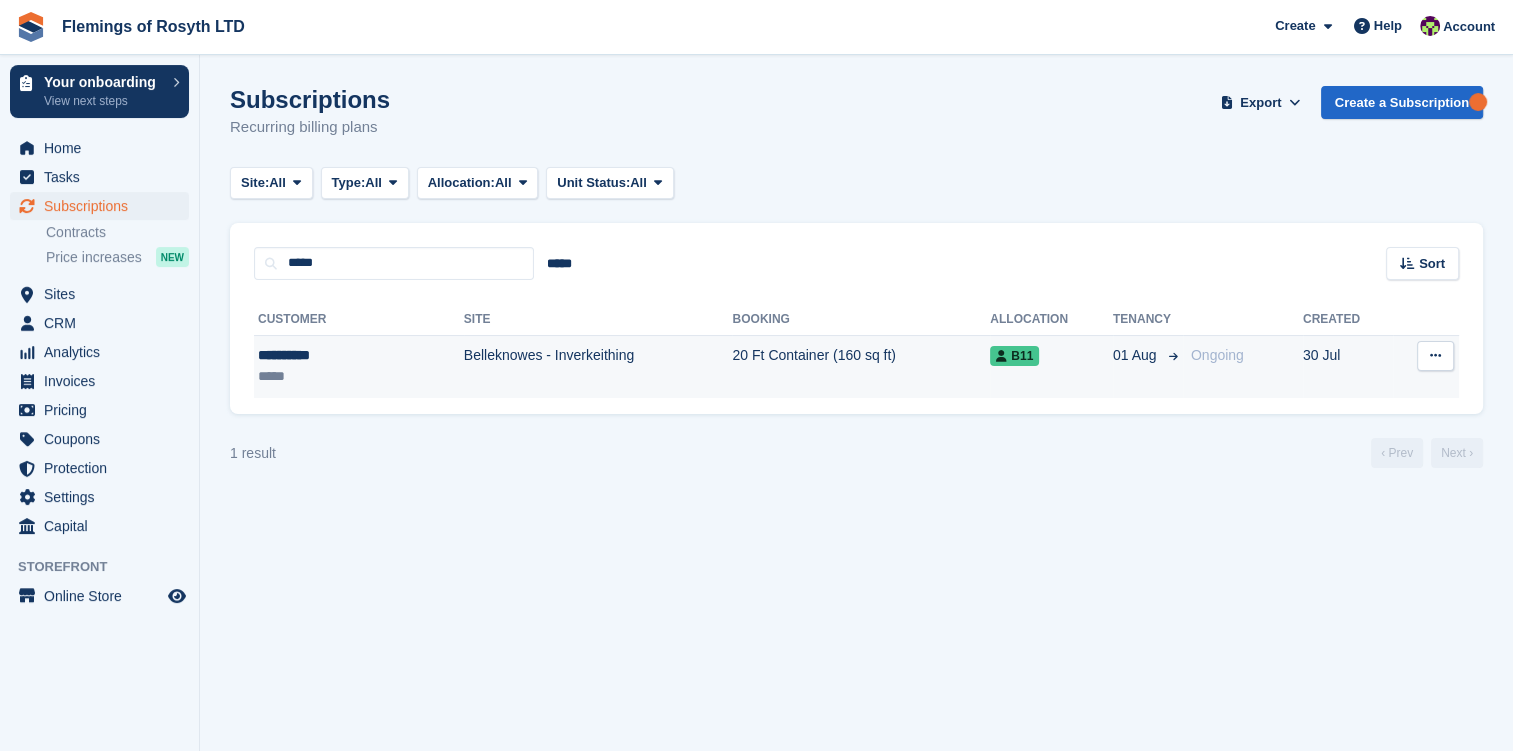 click on "**********" at bounding box center [322, 355] 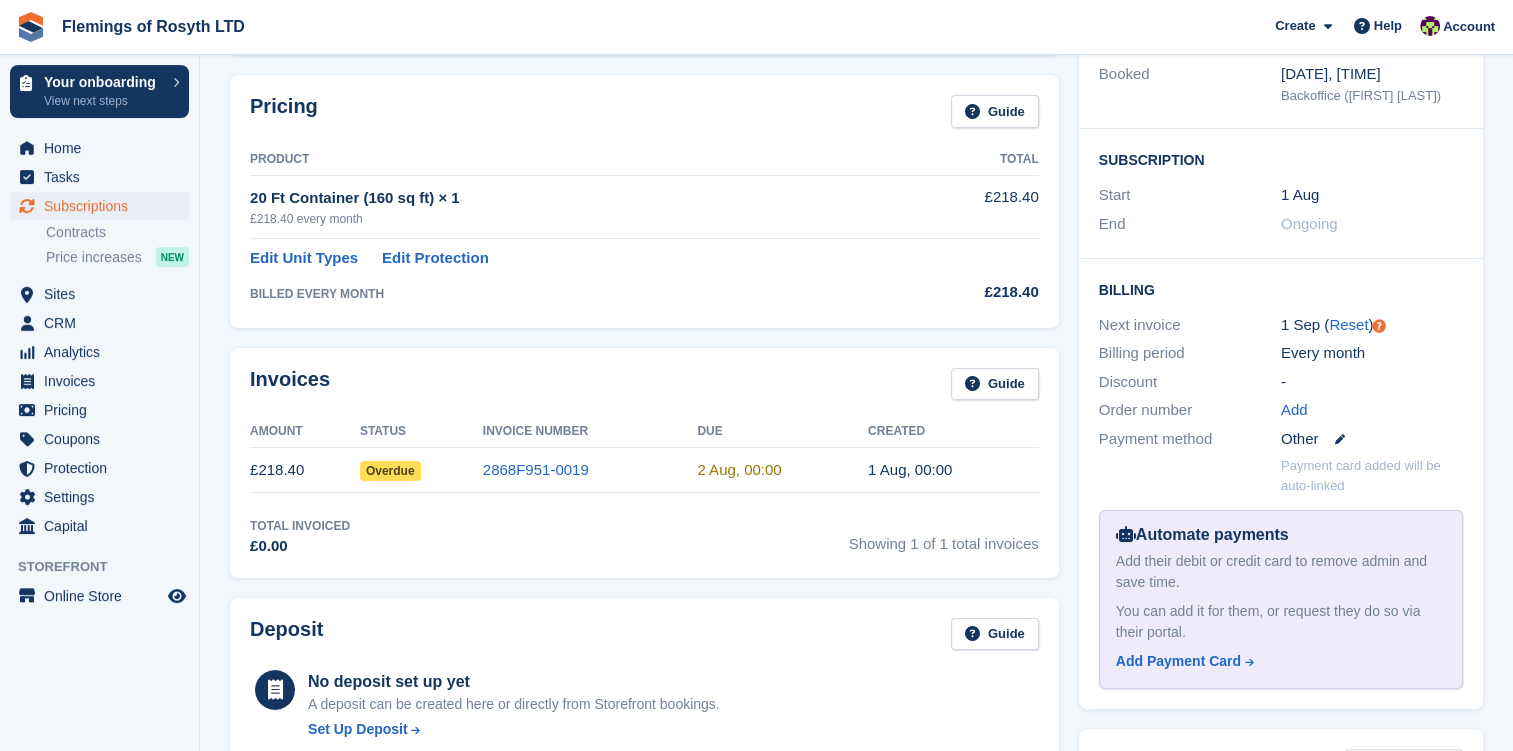 scroll, scrollTop: 300, scrollLeft: 0, axis: vertical 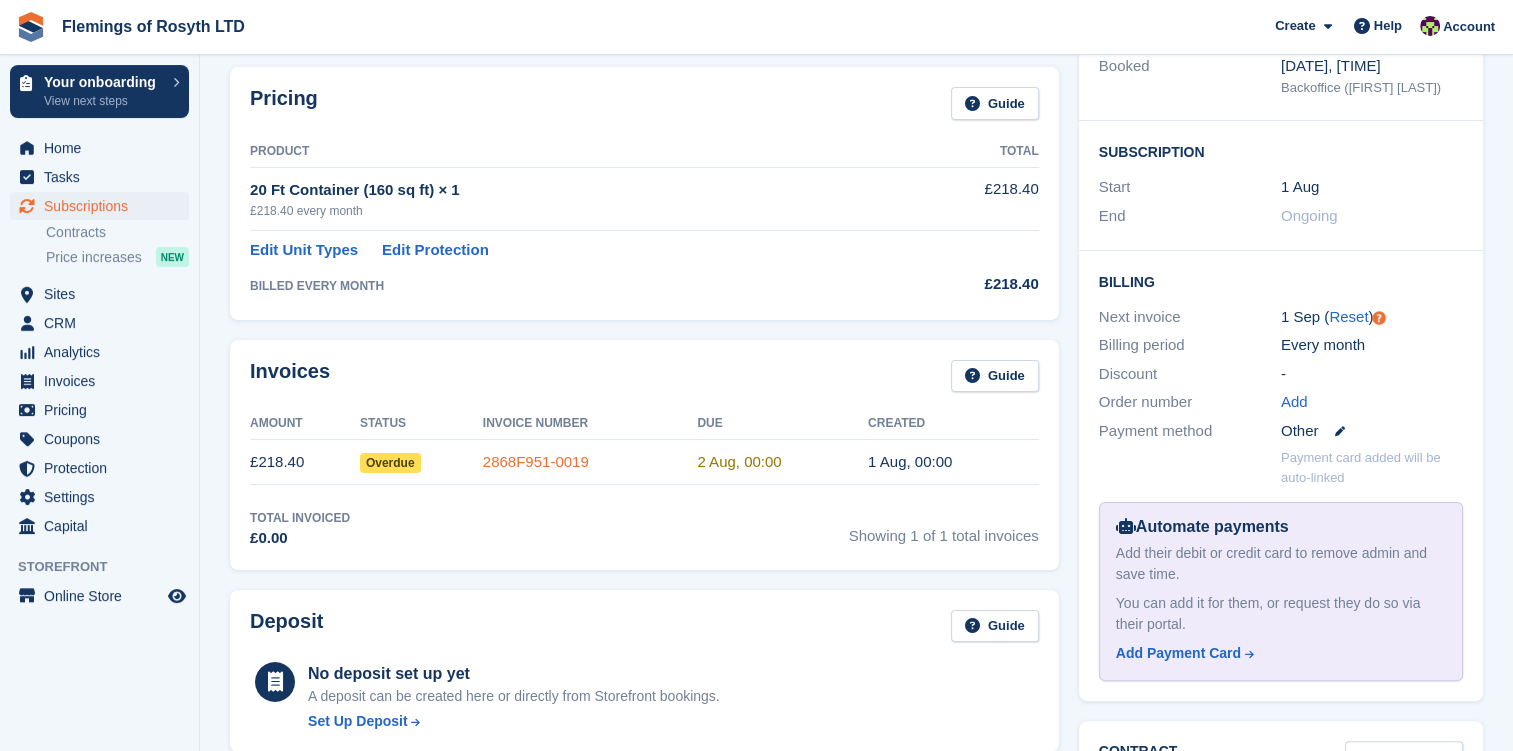 click on "2868F951-0019" at bounding box center [536, 461] 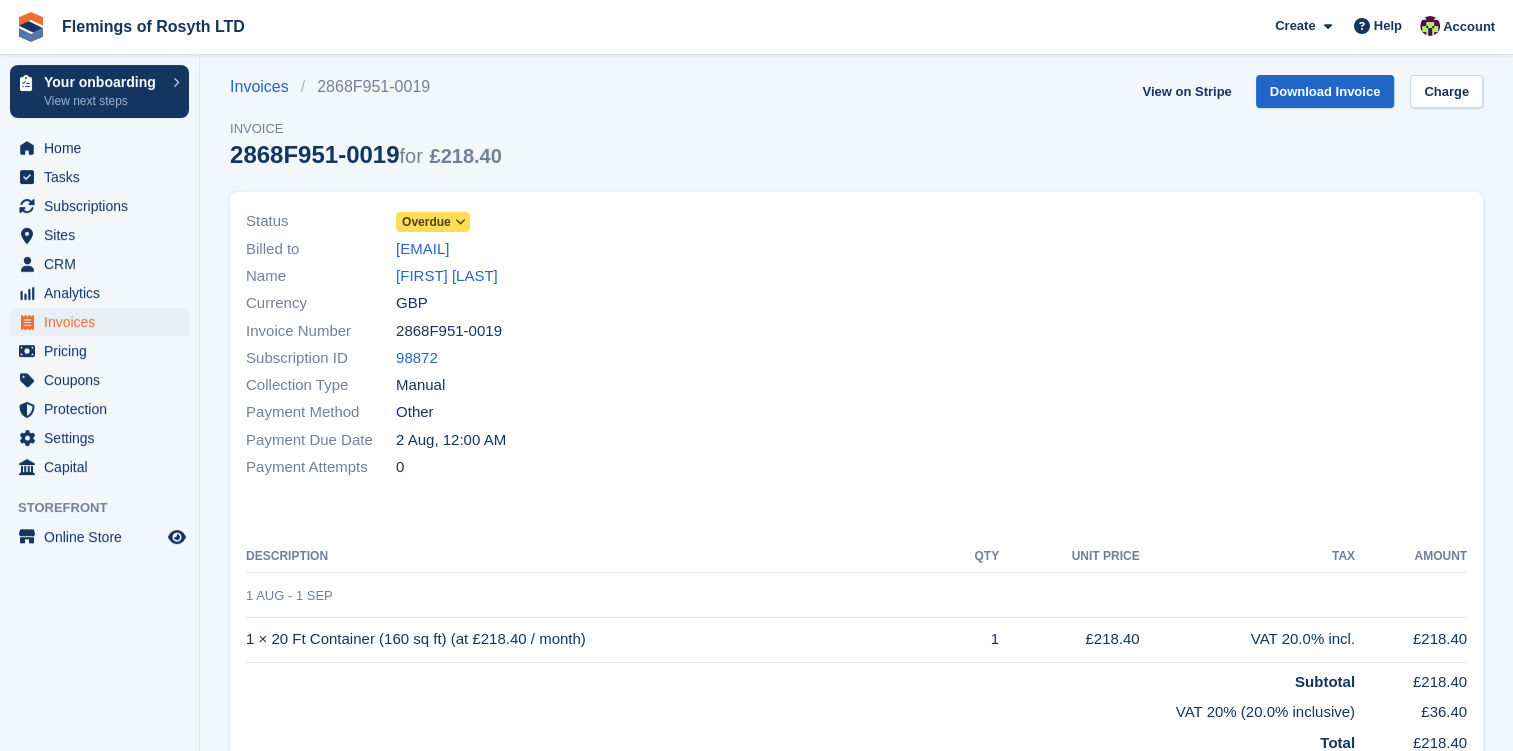 scroll, scrollTop: 0, scrollLeft: 0, axis: both 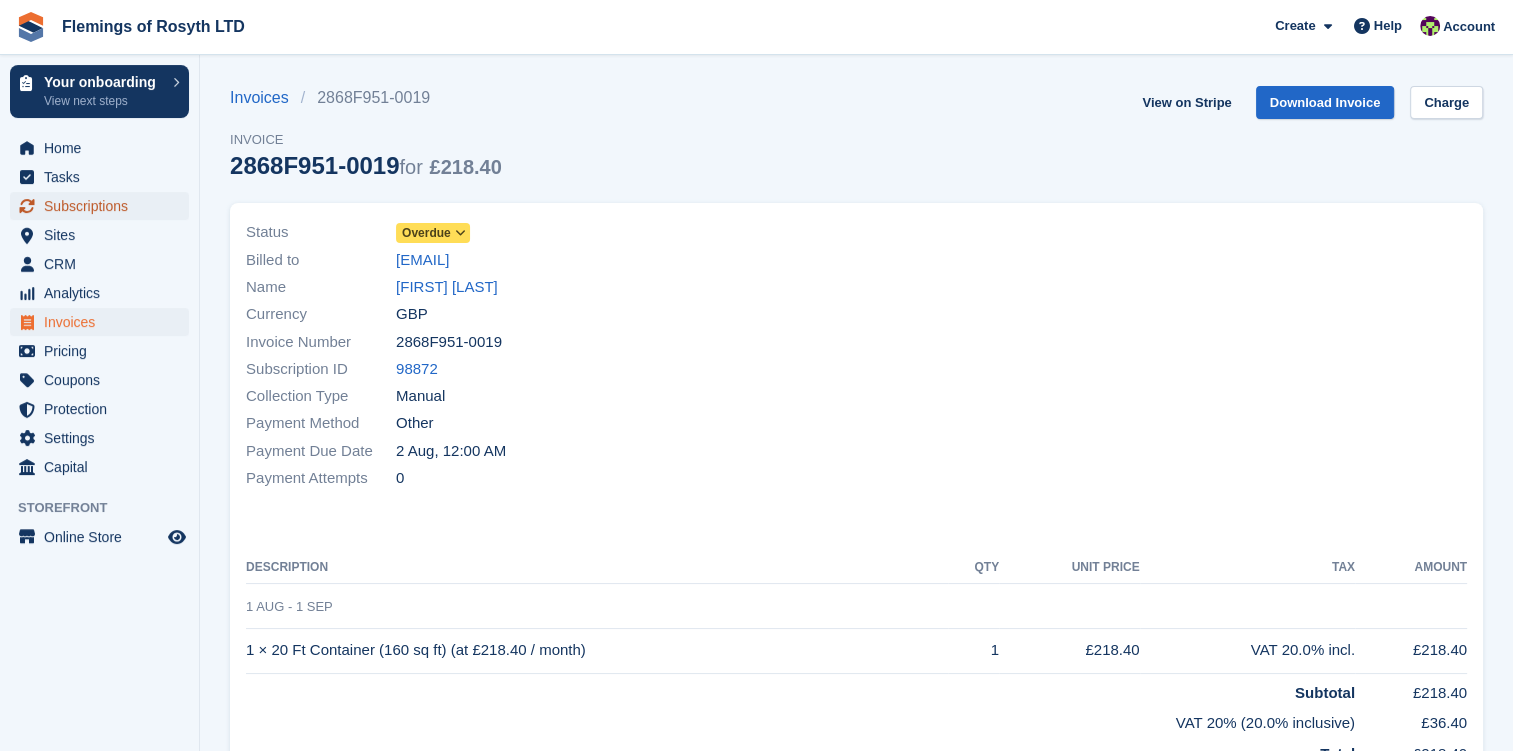 click on "Subscriptions" at bounding box center [104, 206] 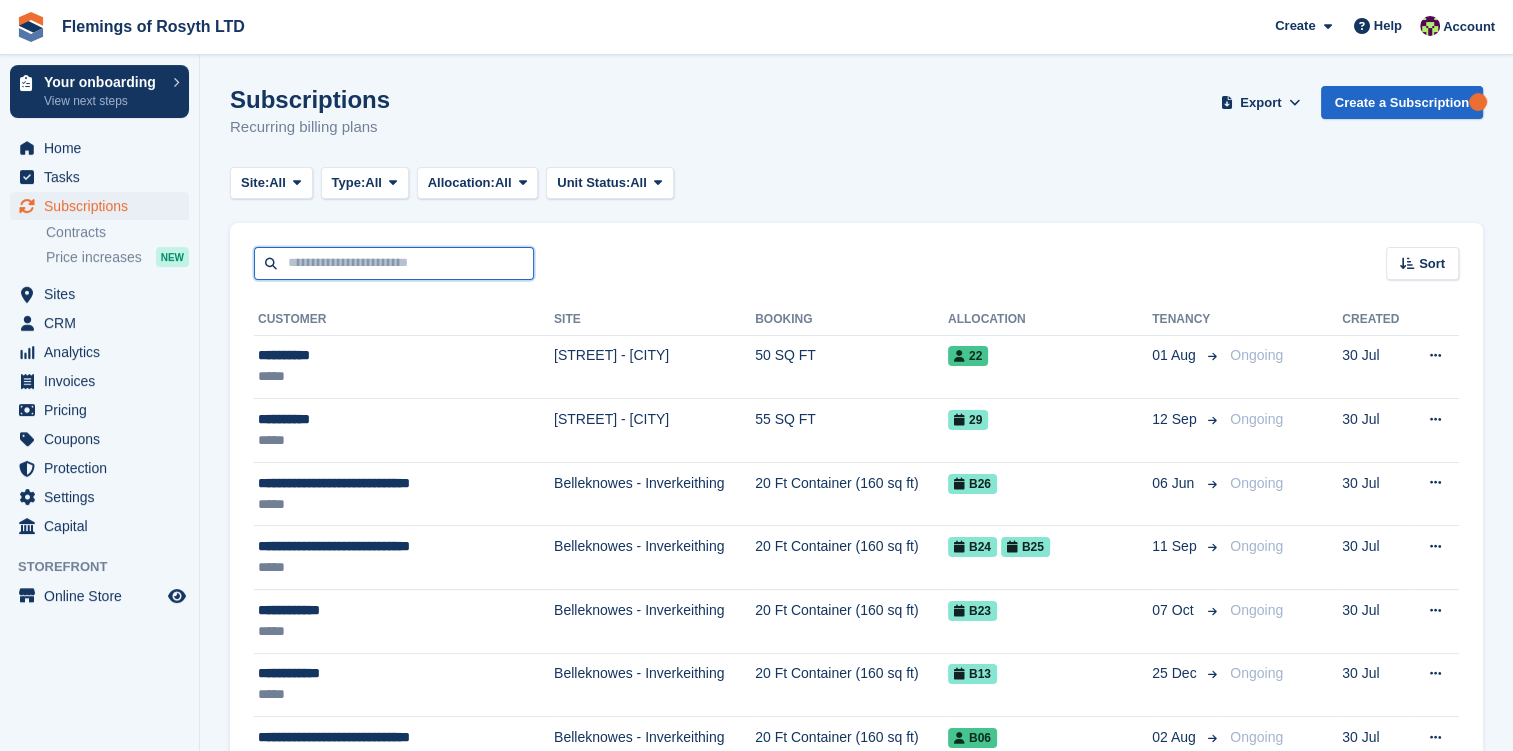 click at bounding box center (394, 263) 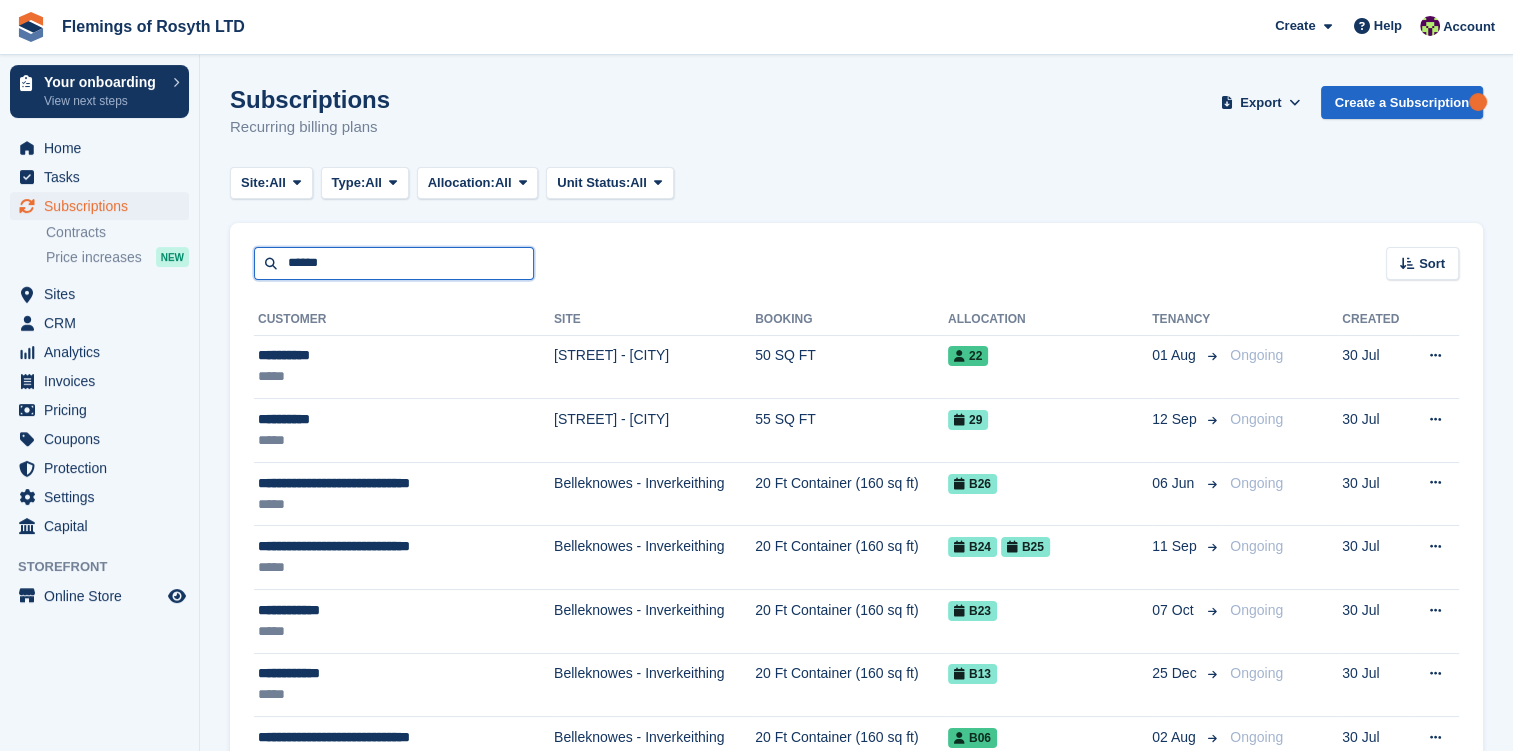 type on "******" 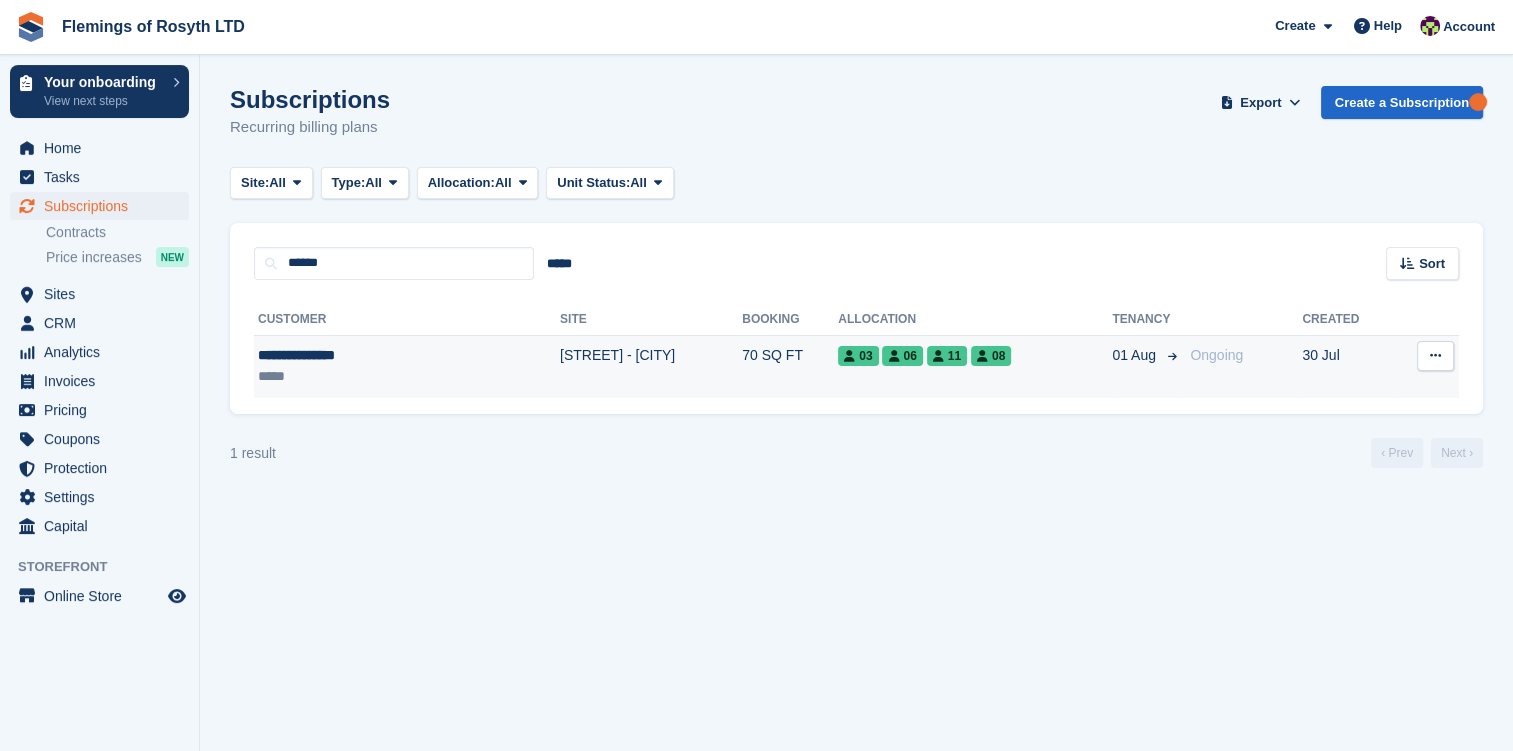 click on "*****" at bounding box center [352, 376] 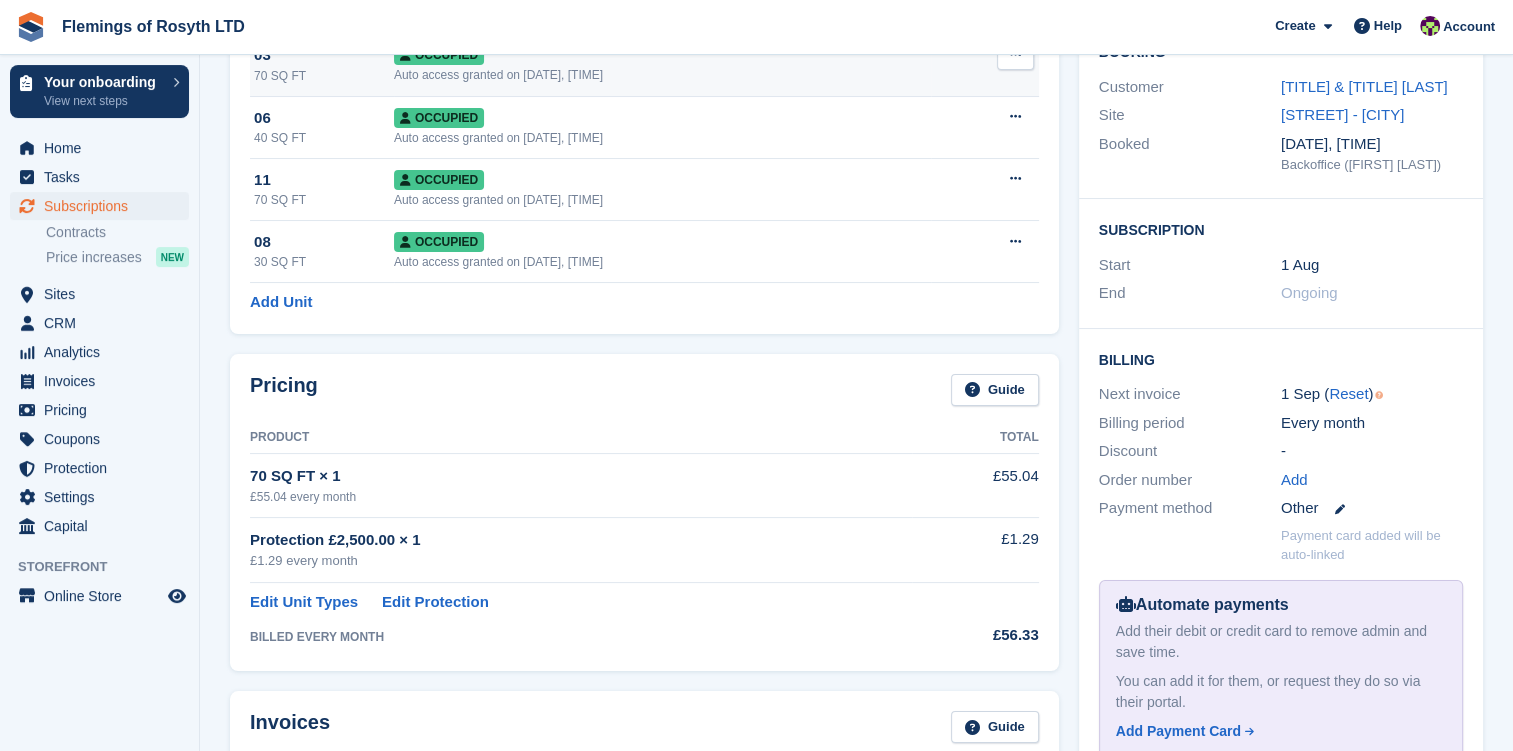 scroll, scrollTop: 300, scrollLeft: 0, axis: vertical 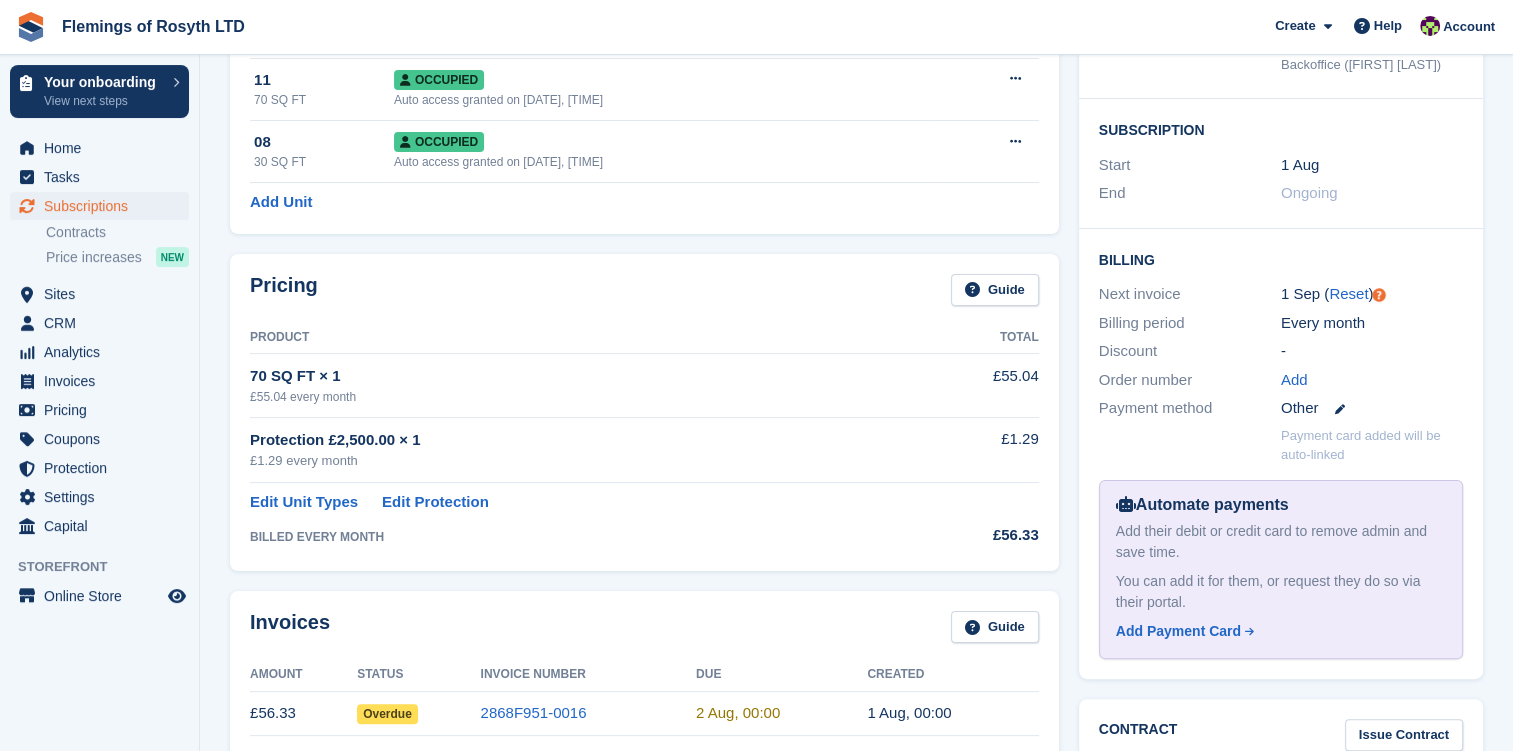 click on "70 SQ FT × 1" at bounding box center [581, 376] 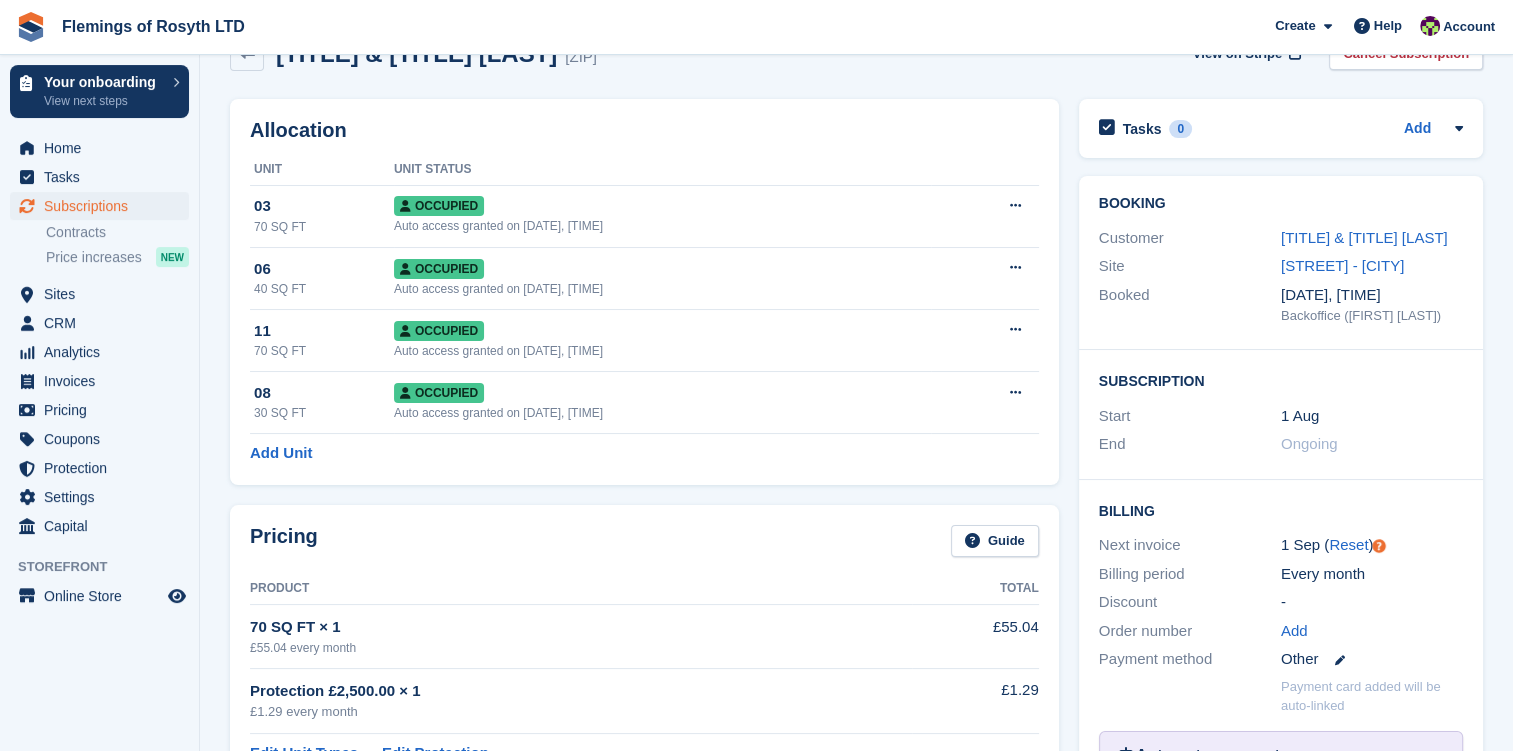 scroll, scrollTop: 0, scrollLeft: 0, axis: both 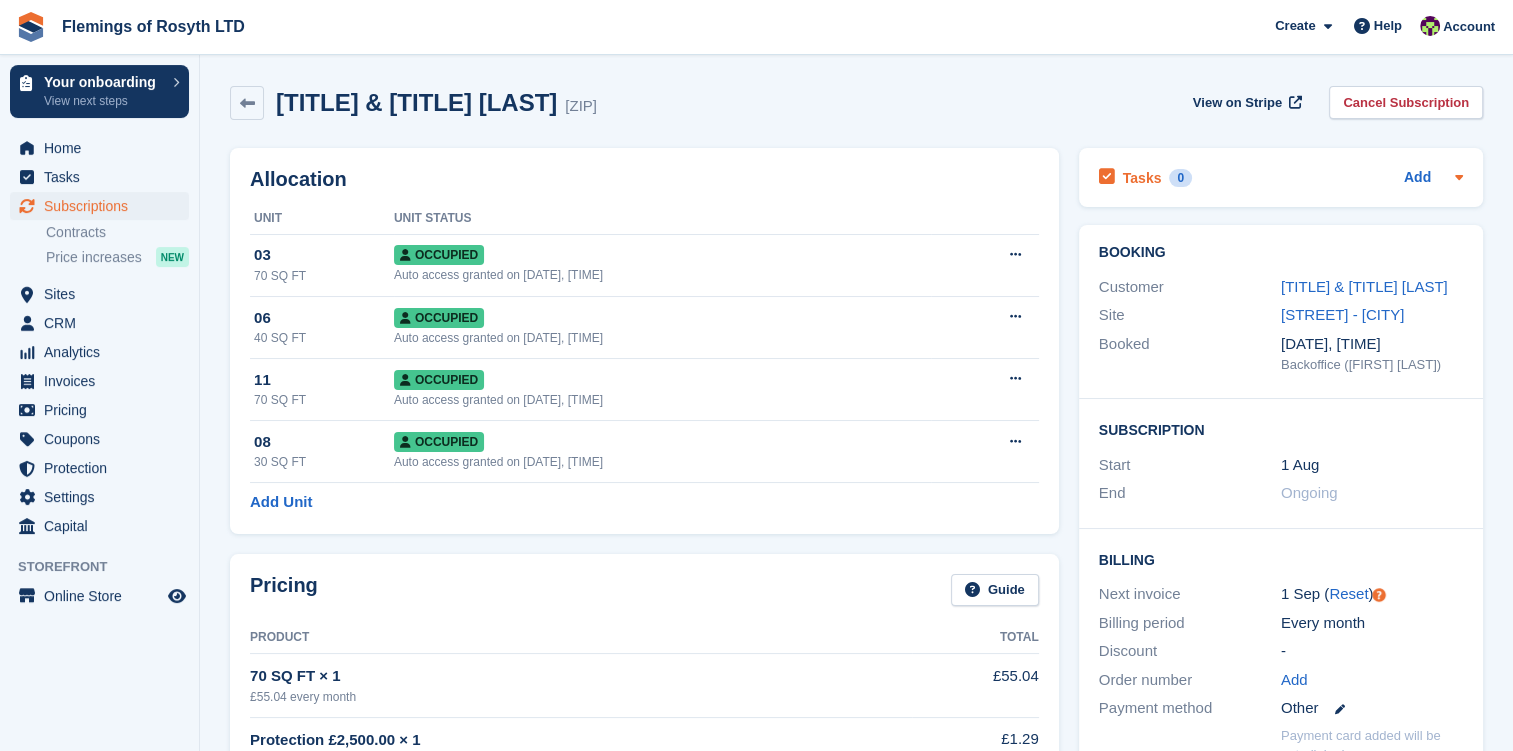 click 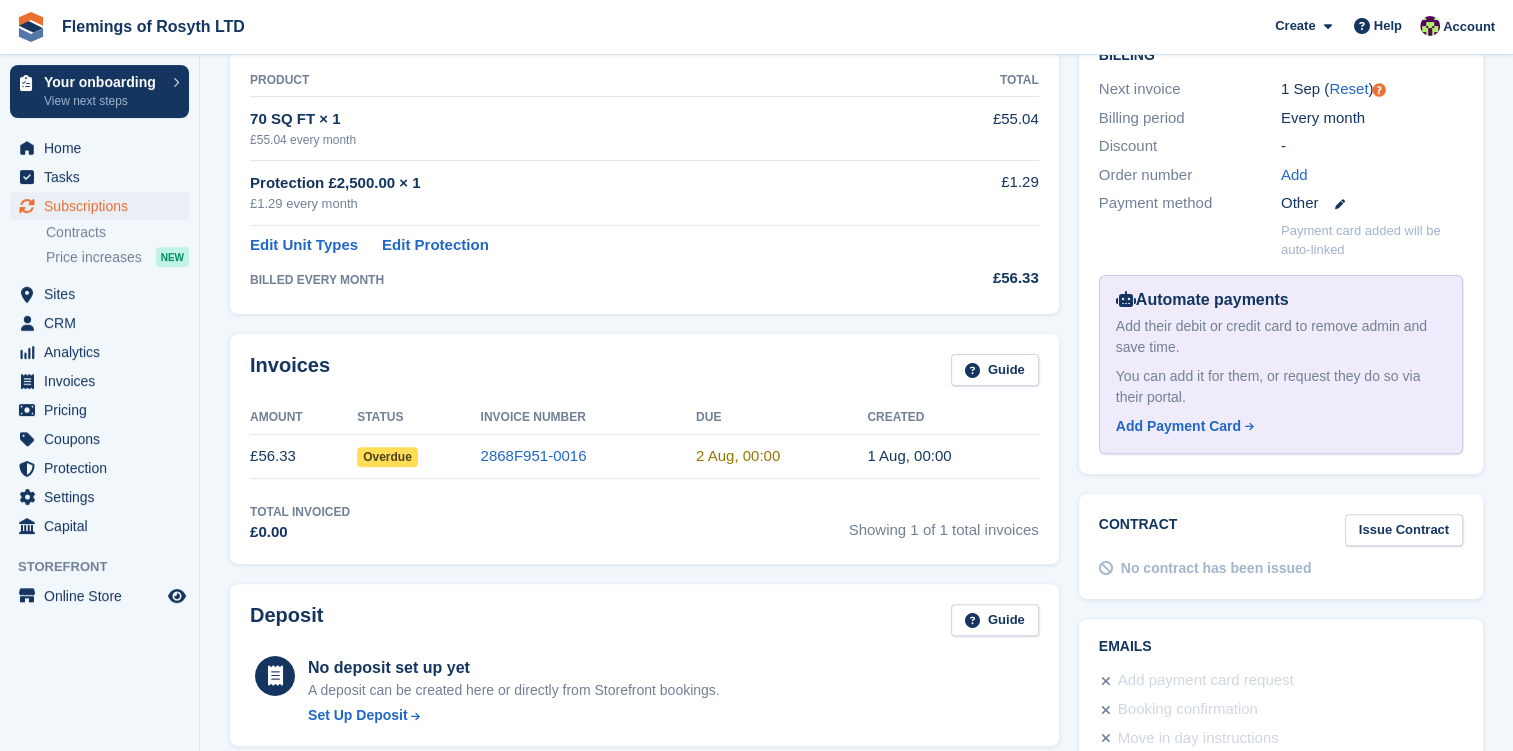 scroll, scrollTop: 470, scrollLeft: 0, axis: vertical 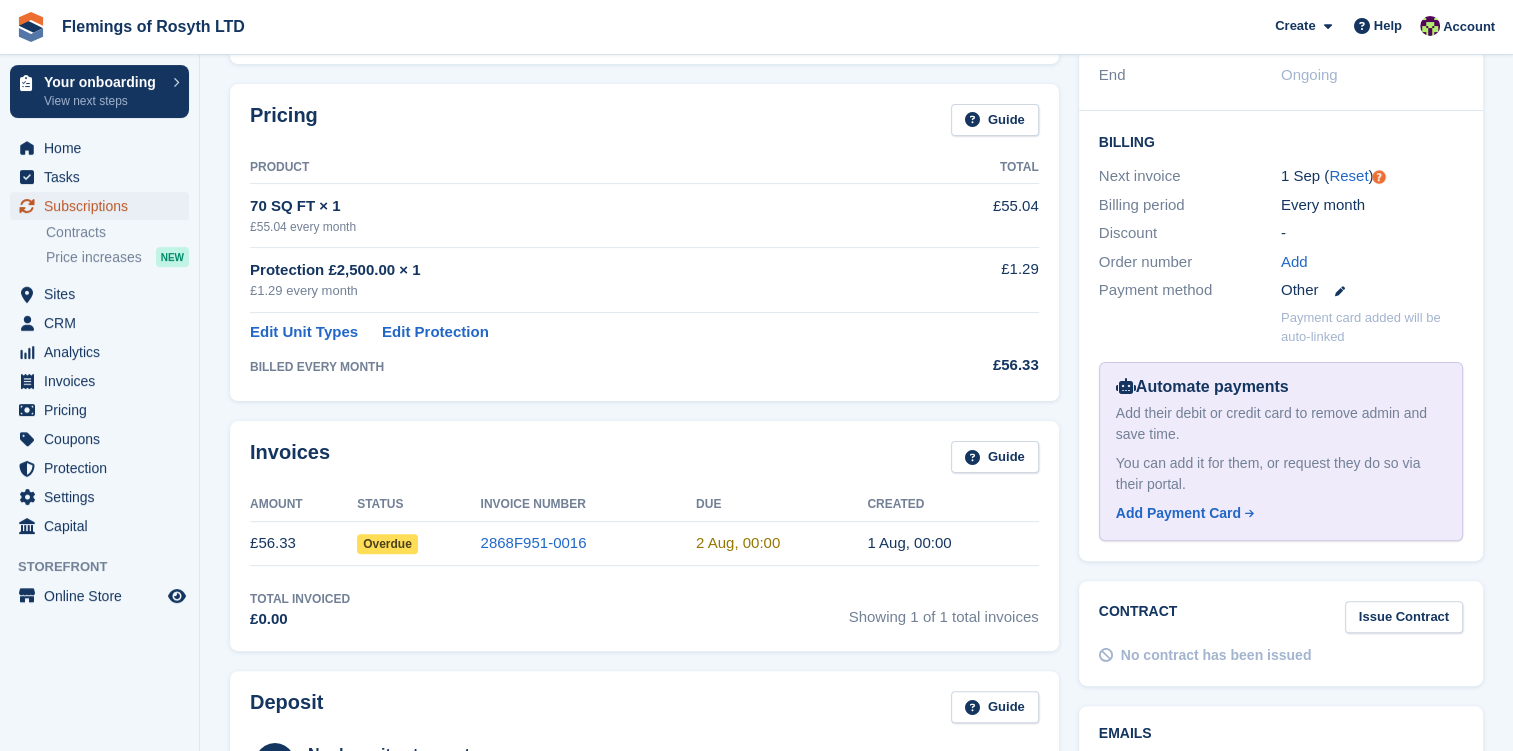 click on "Subscriptions" at bounding box center (104, 206) 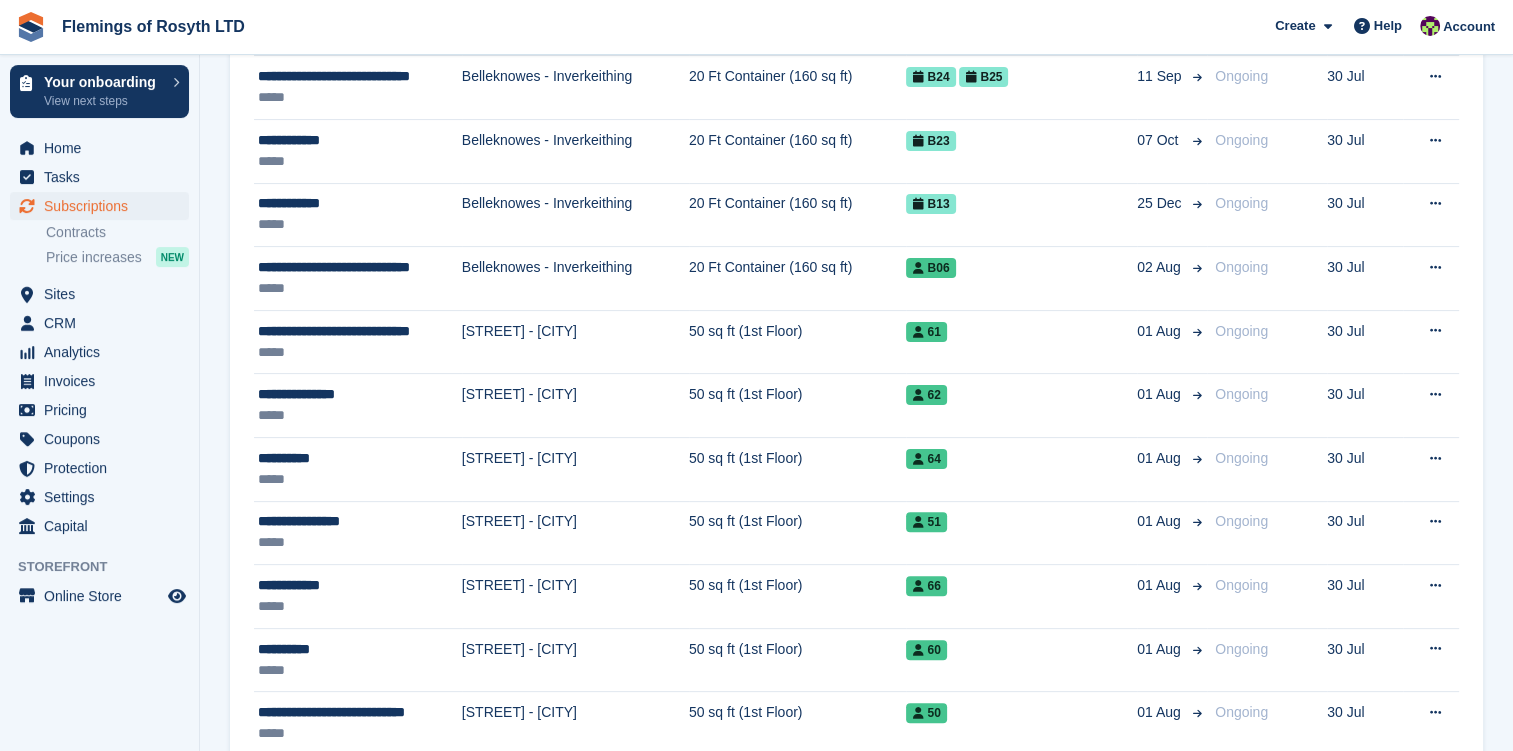 scroll, scrollTop: 0, scrollLeft: 0, axis: both 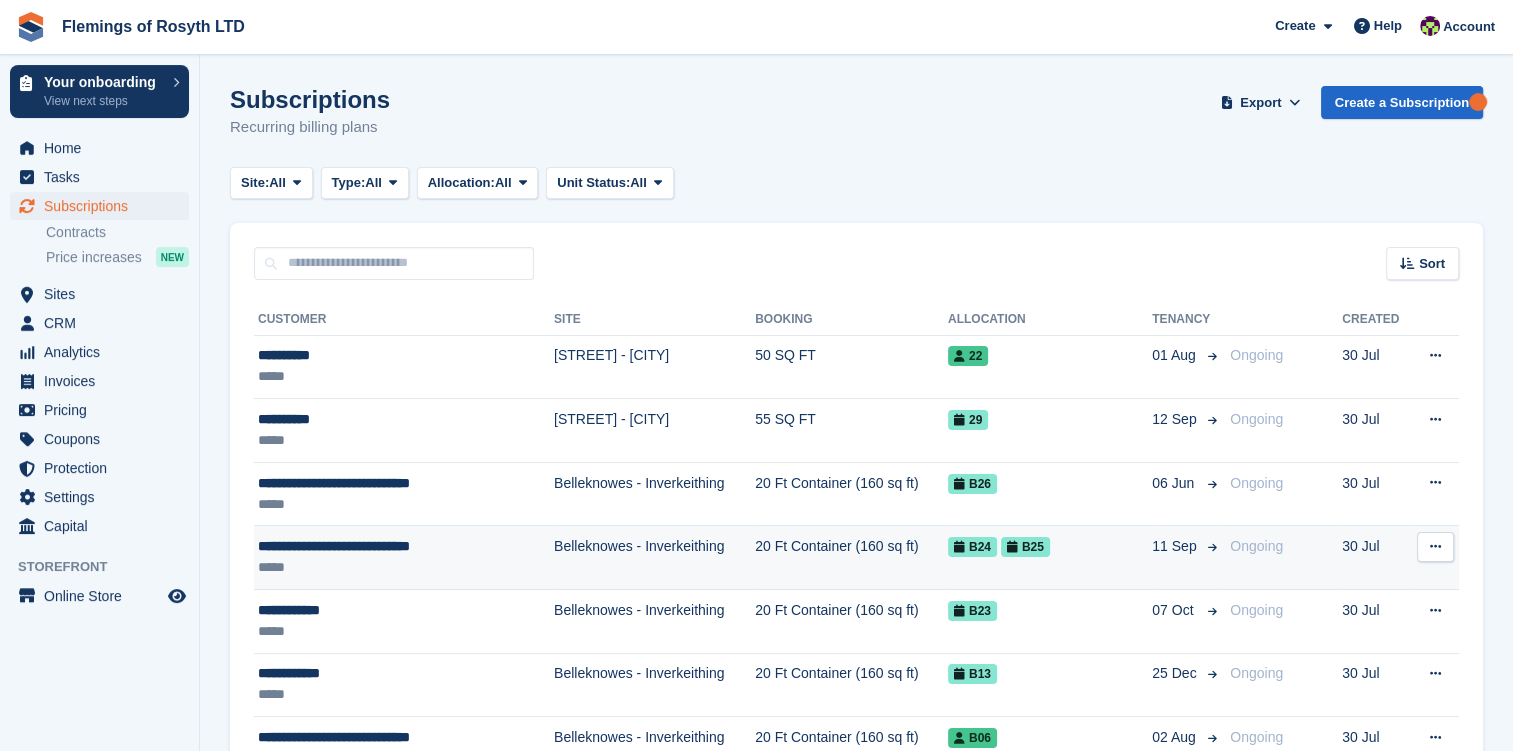 click on "**********" at bounding box center (334, 546) 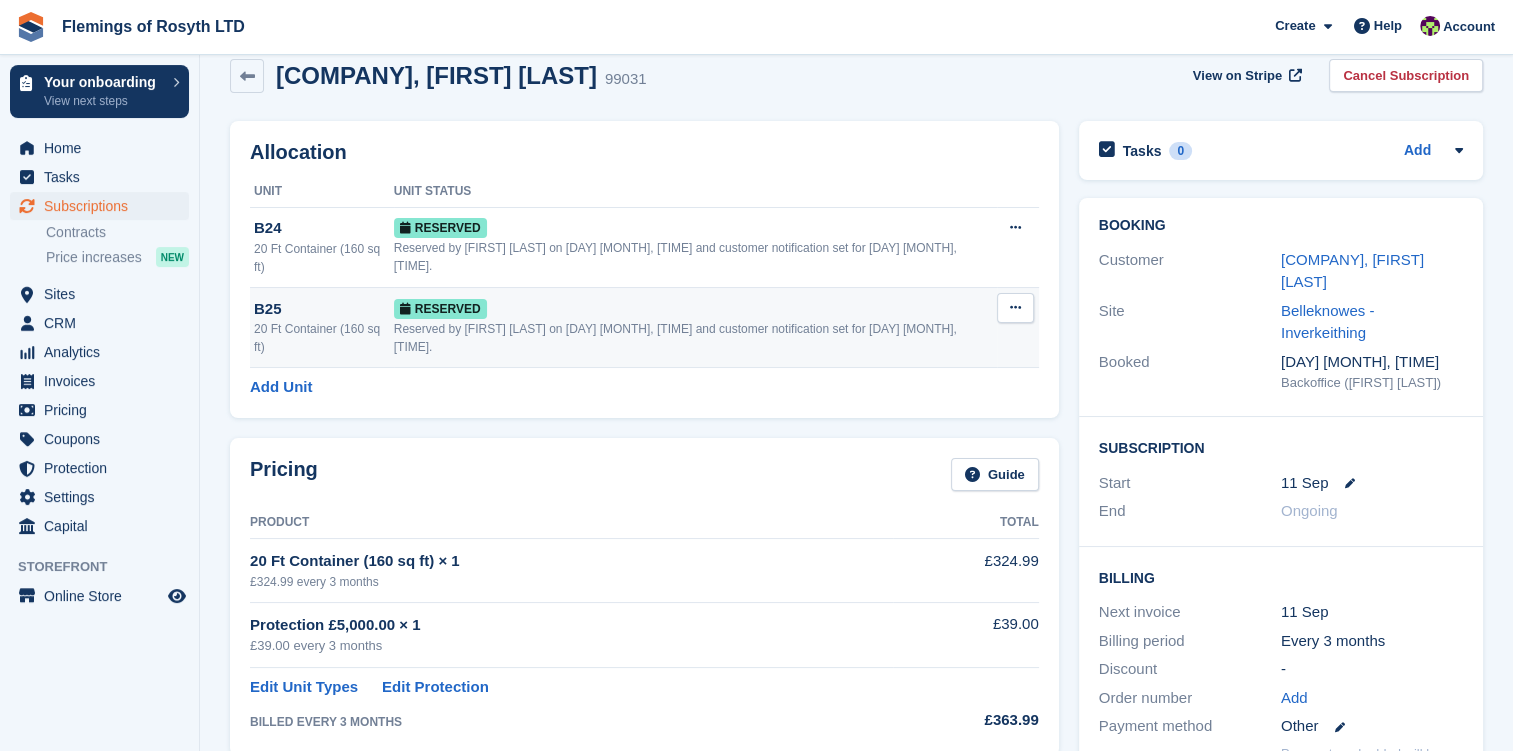 scroll, scrollTop: 0, scrollLeft: 0, axis: both 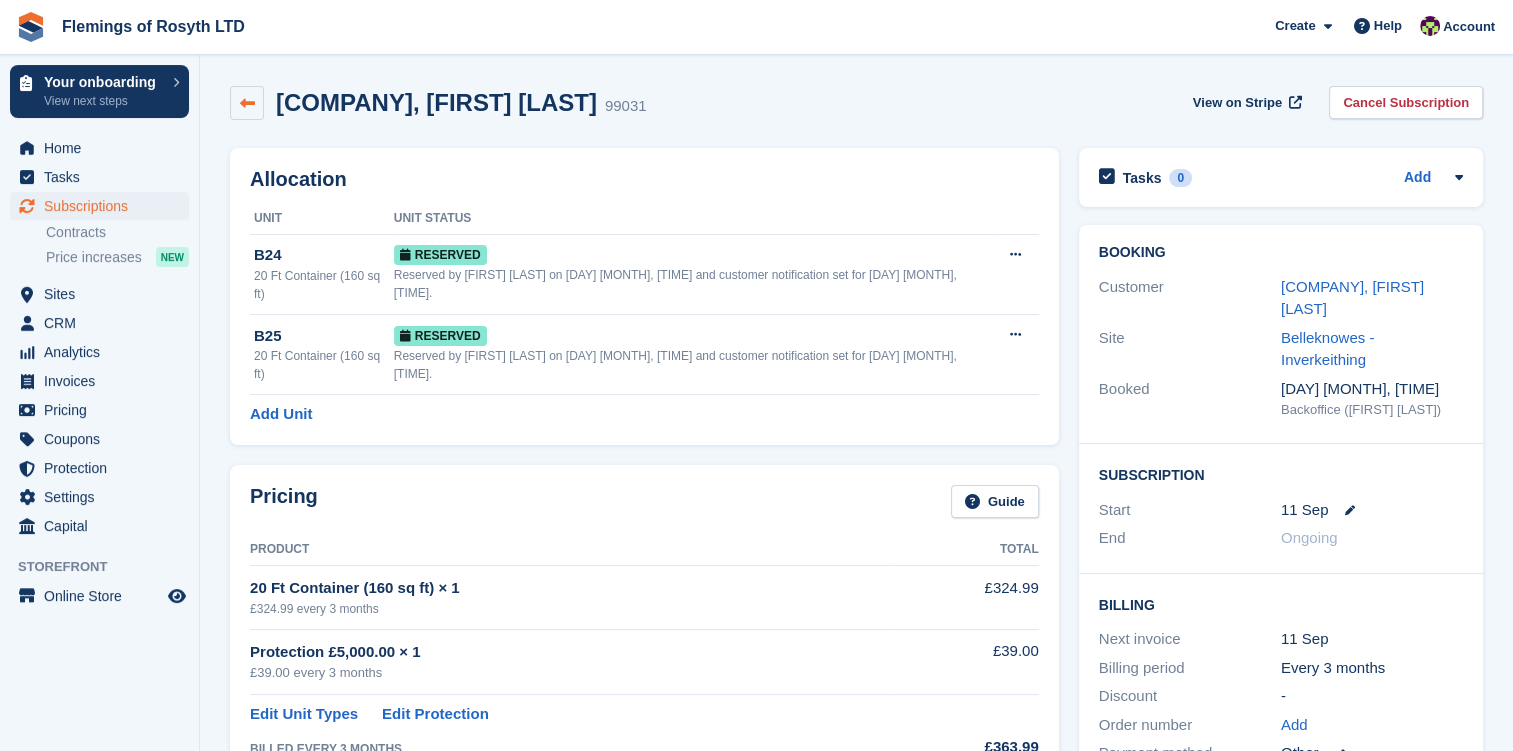 click at bounding box center [247, 103] 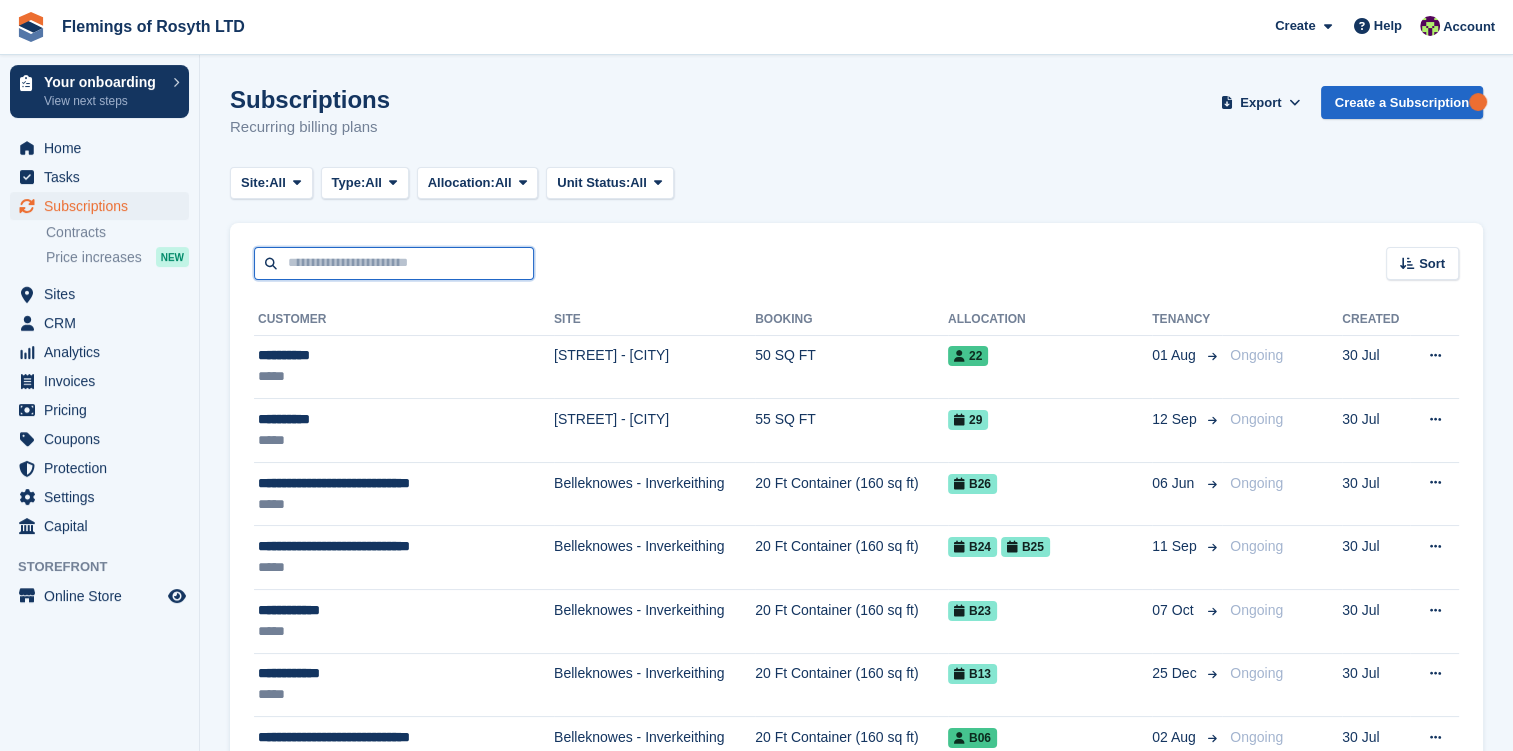 click at bounding box center [394, 263] 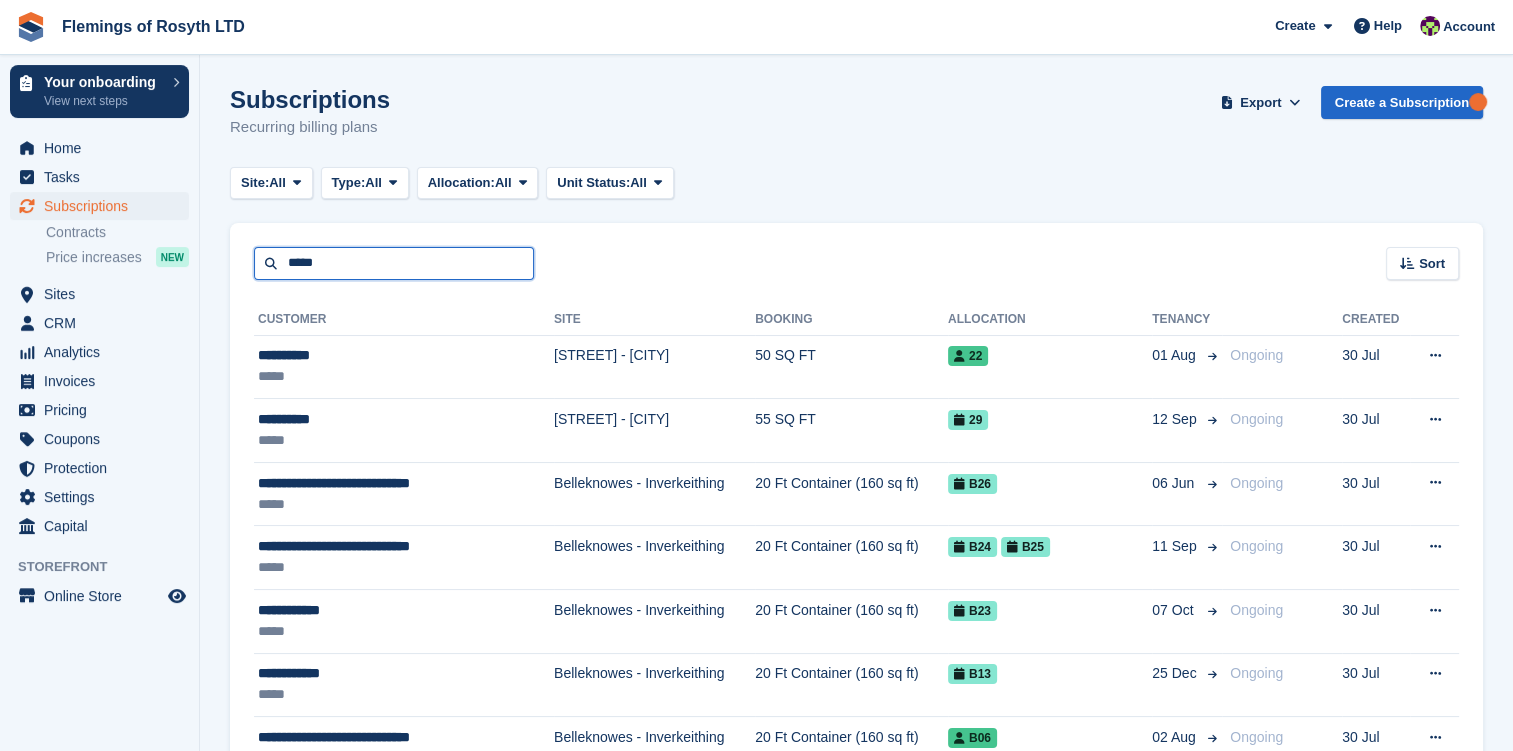 type on "*****" 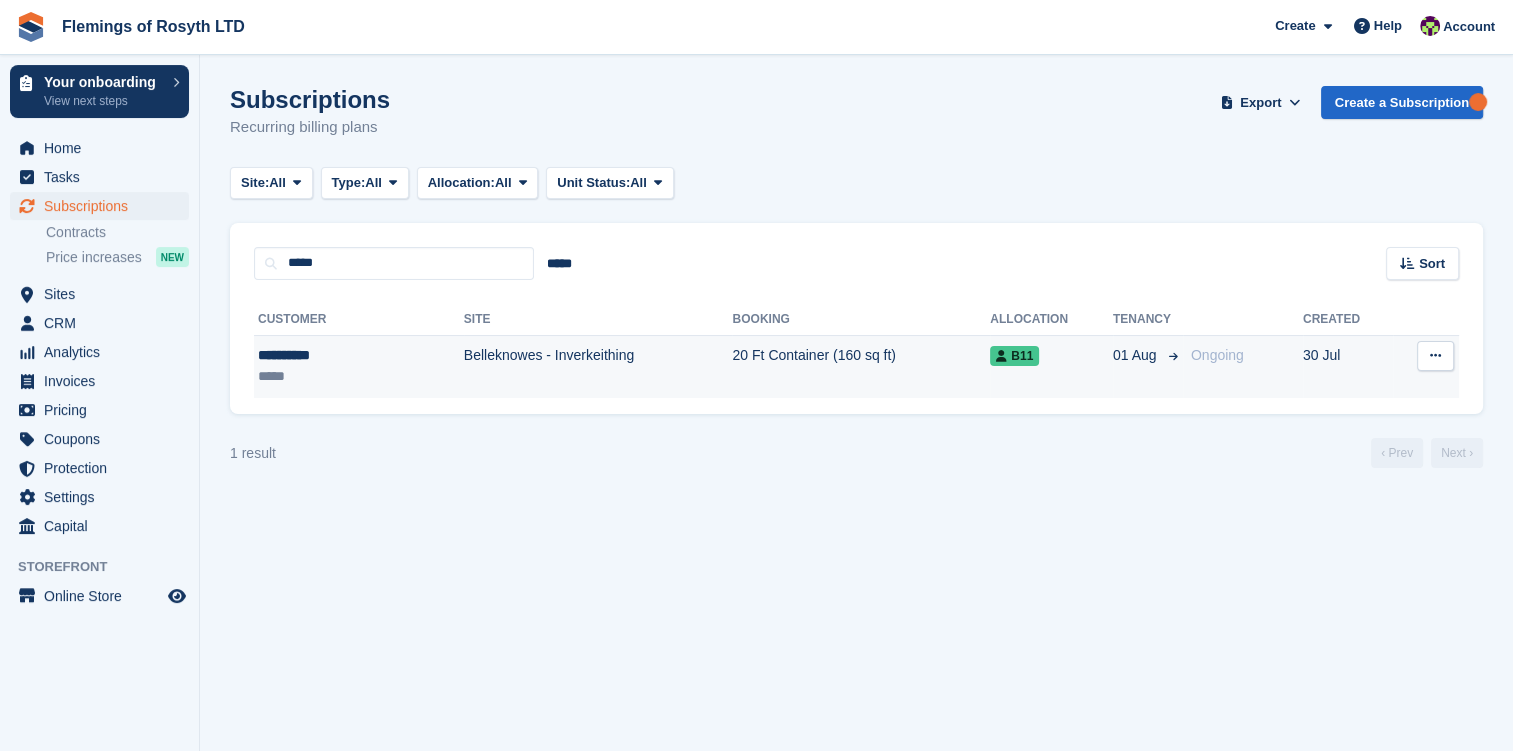 click on "**********" at bounding box center [322, 355] 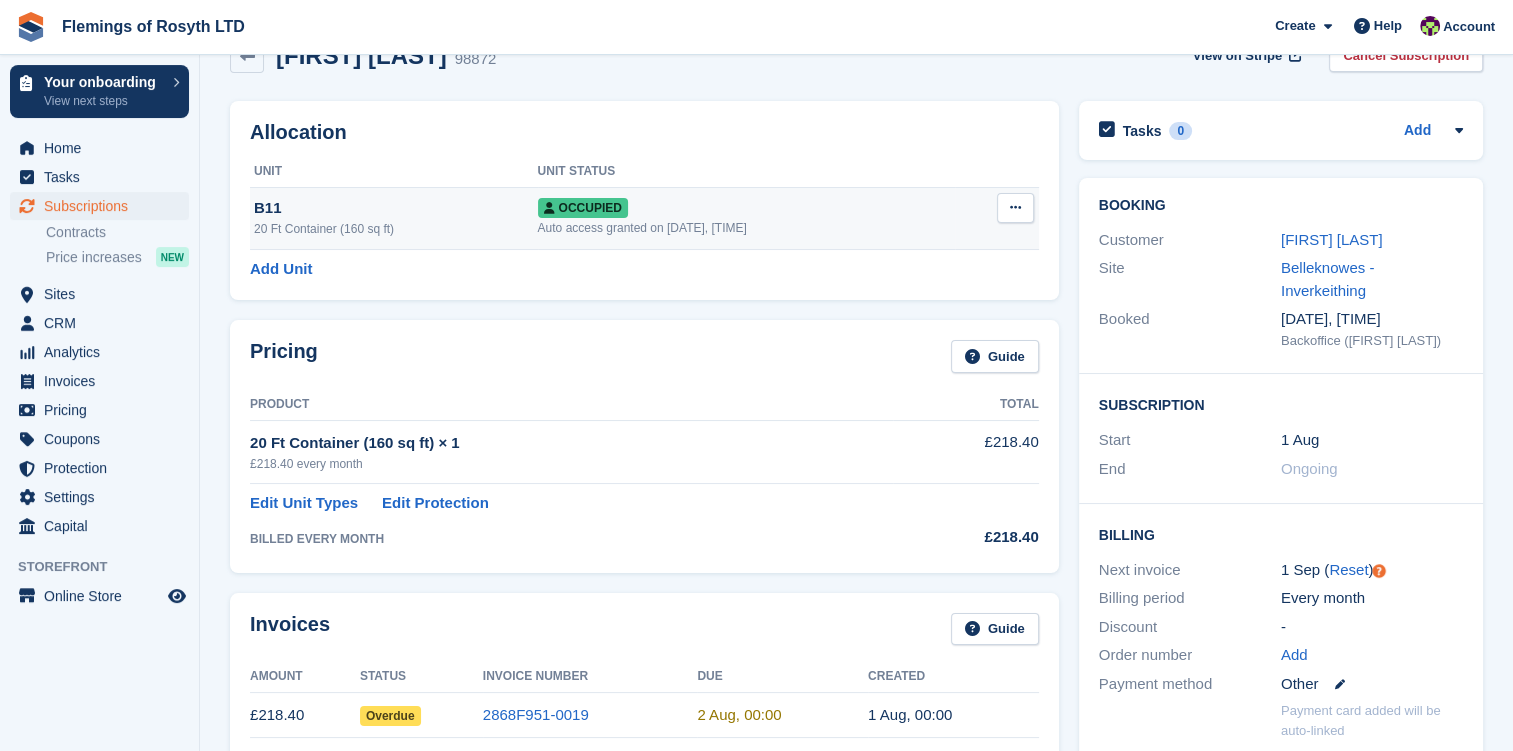scroll, scrollTop: 0, scrollLeft: 0, axis: both 